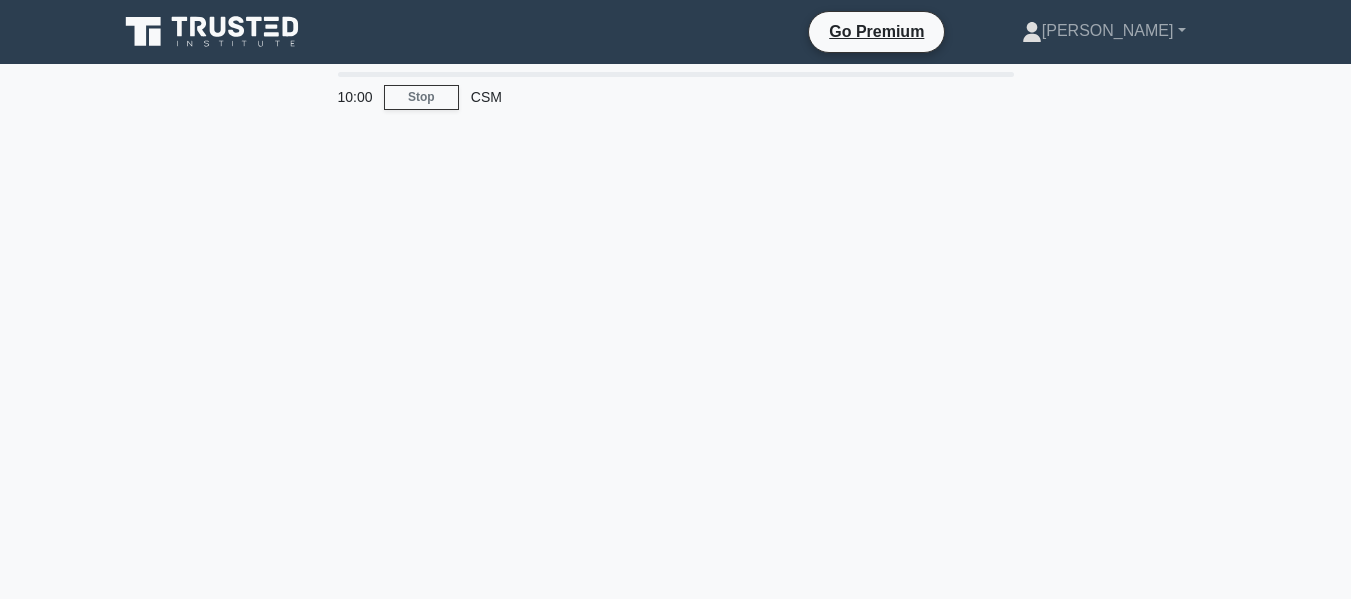 scroll, scrollTop: 0, scrollLeft: 0, axis: both 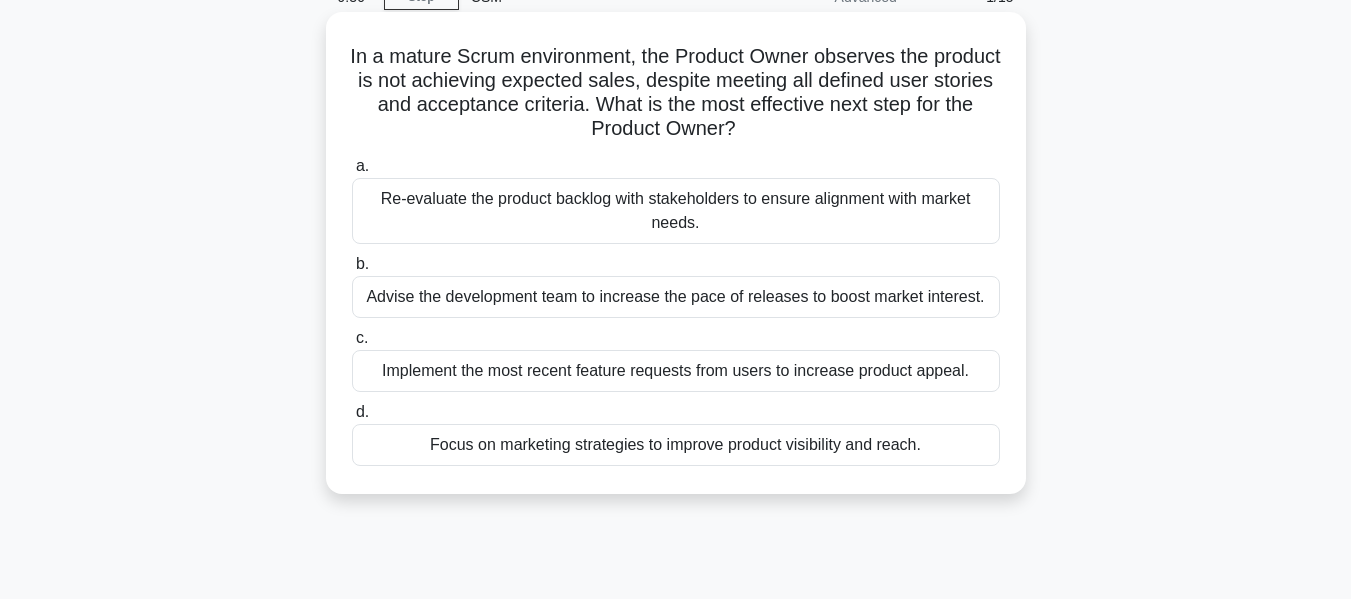 click on "Re-evaluate the product backlog with stakeholders to ensure alignment with market needs." at bounding box center (676, 211) 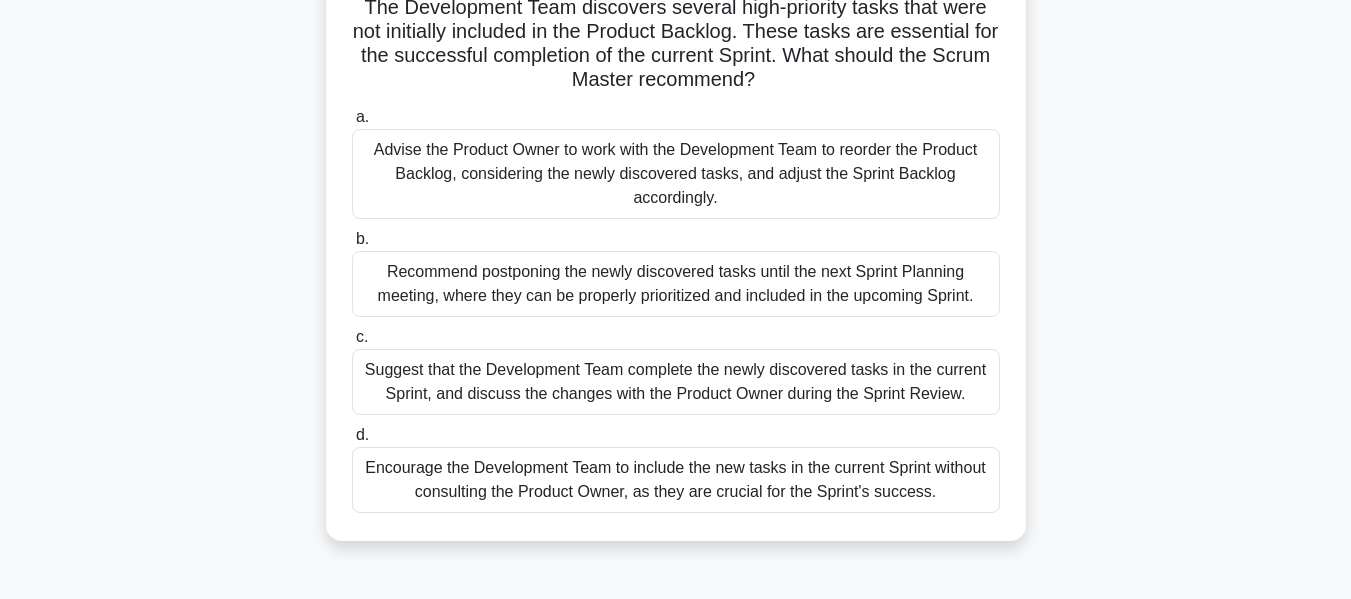 scroll, scrollTop: 100, scrollLeft: 0, axis: vertical 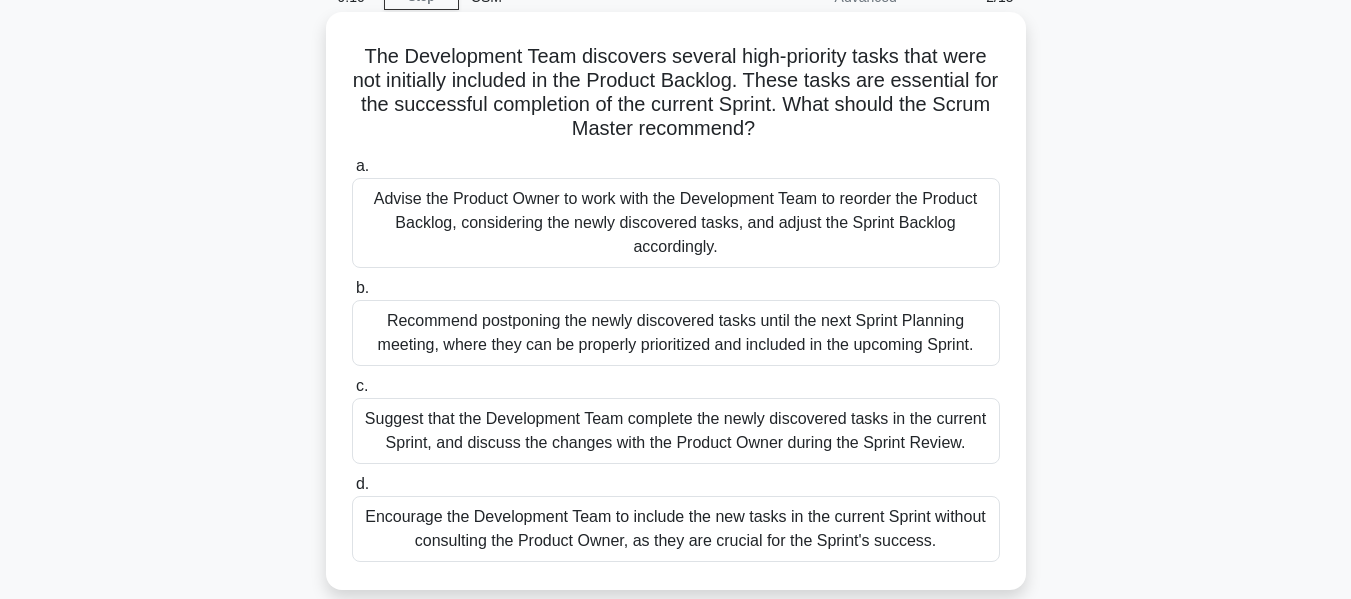 click on "Advise the Product Owner to work with the Development Team to reorder the Product Backlog, considering the newly discovered tasks, and adjust the Sprint Backlog accordingly." at bounding box center (676, 223) 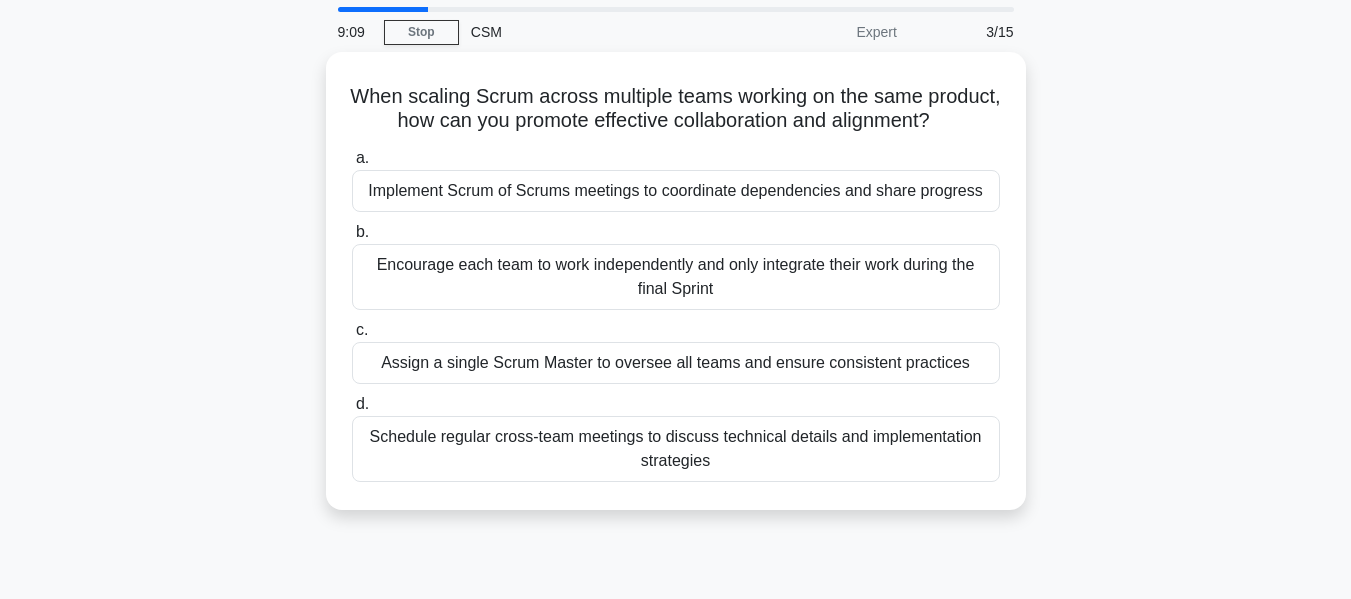 scroll, scrollTop: 100, scrollLeft: 0, axis: vertical 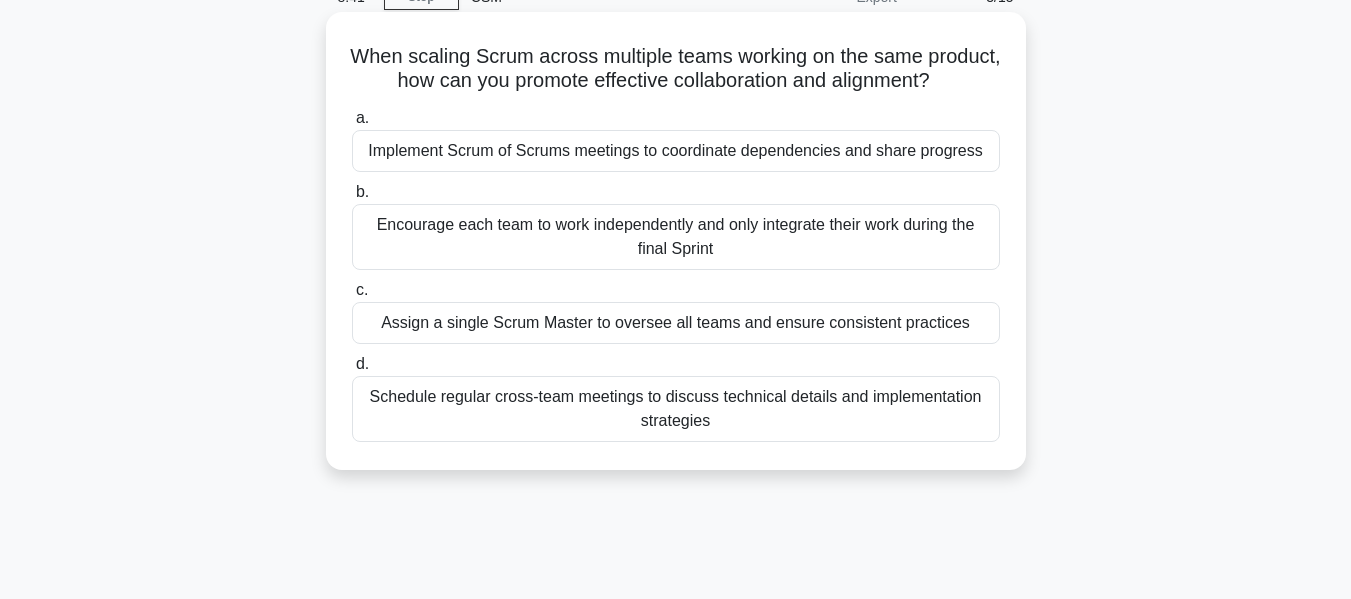 click on "Implement Scrum of Scrums meetings to coordinate dependencies and share progress" at bounding box center (676, 151) 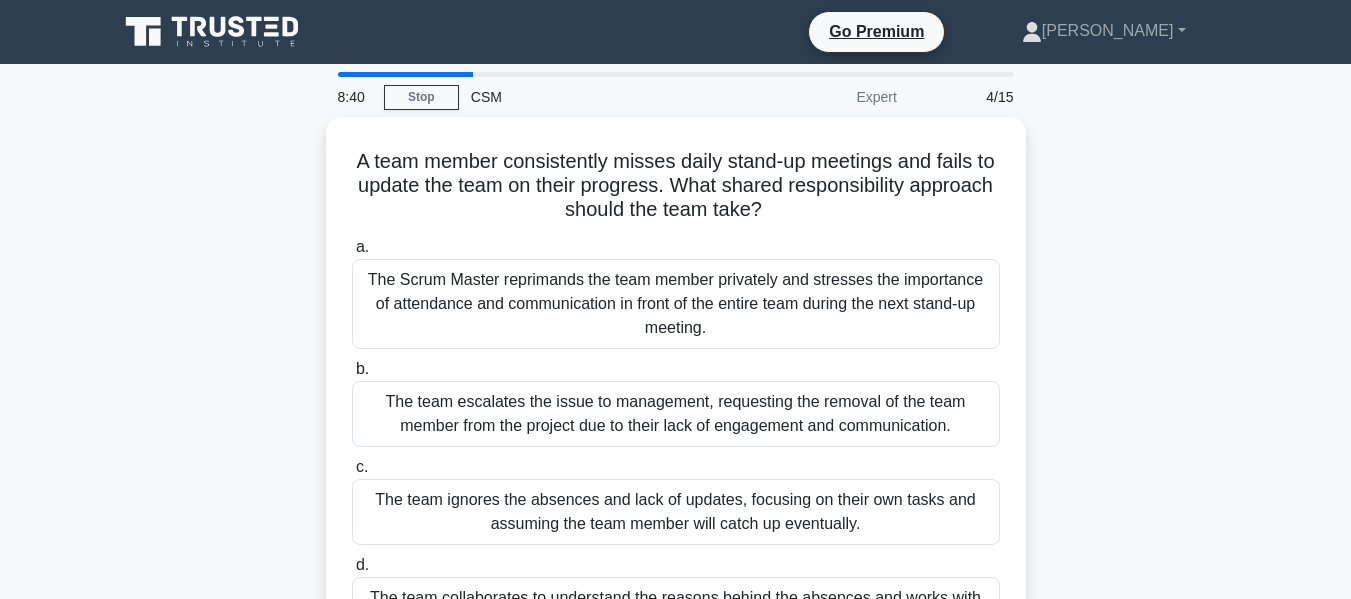 scroll, scrollTop: 100, scrollLeft: 0, axis: vertical 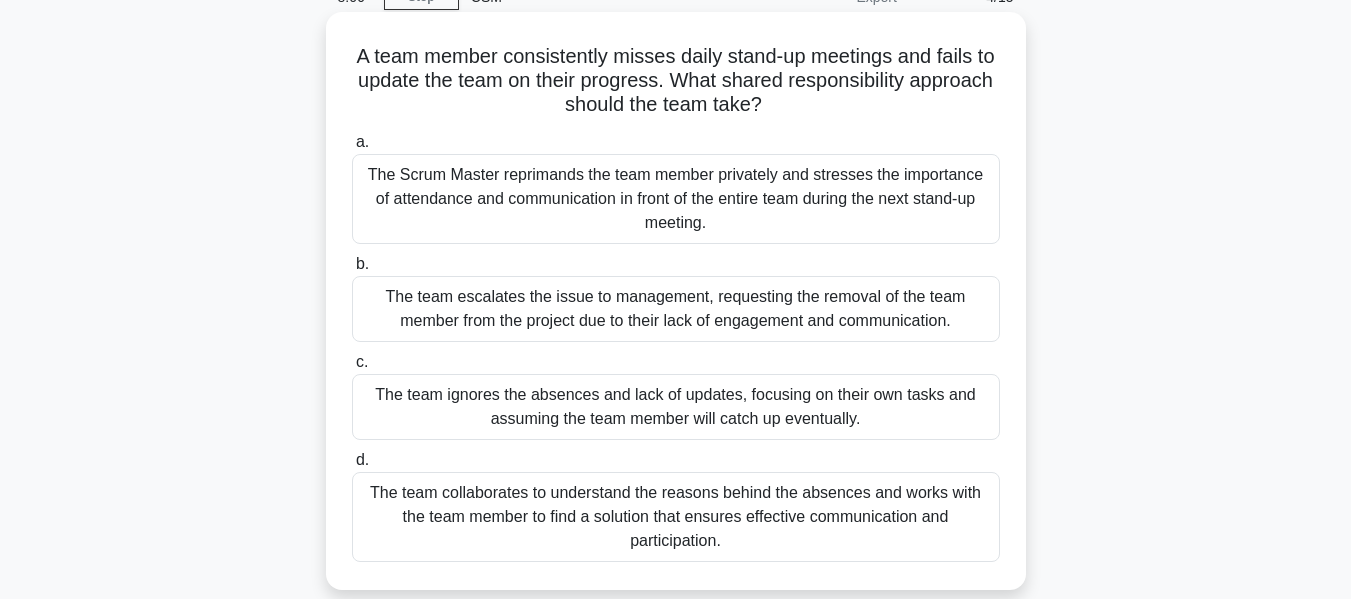 click on "The team collaborates to understand the reasons behind the absences and works with the team member to find a solution that ensures effective communication and participation." at bounding box center [676, 517] 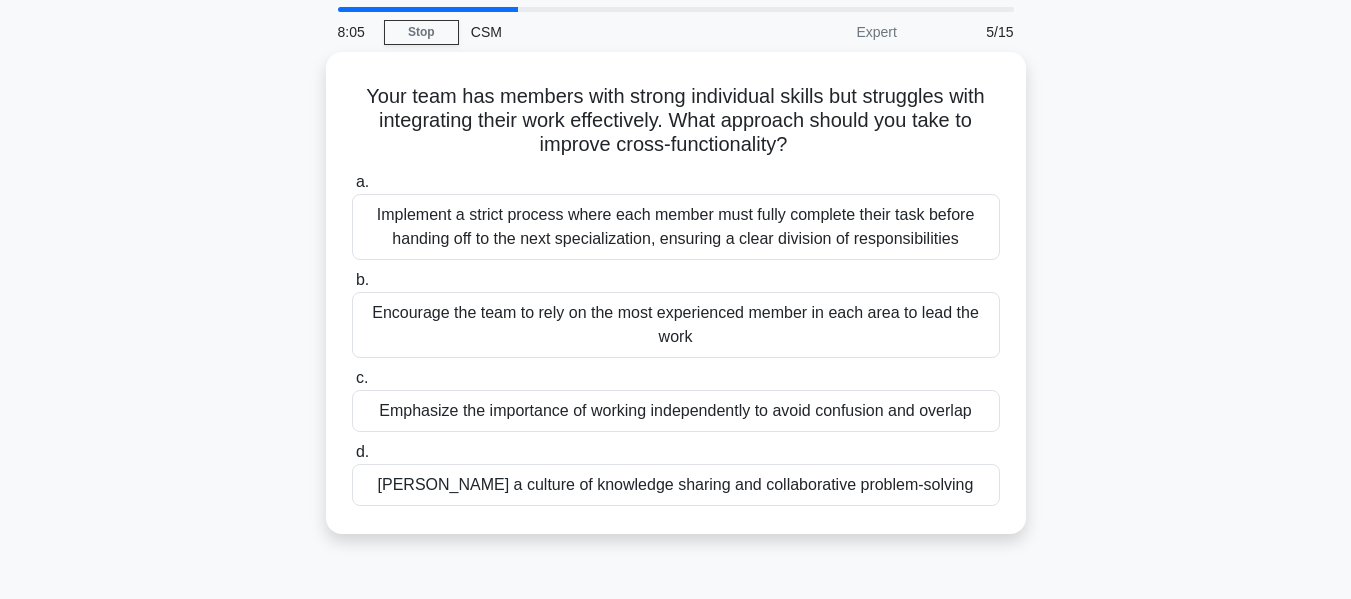 scroll, scrollTop: 100, scrollLeft: 0, axis: vertical 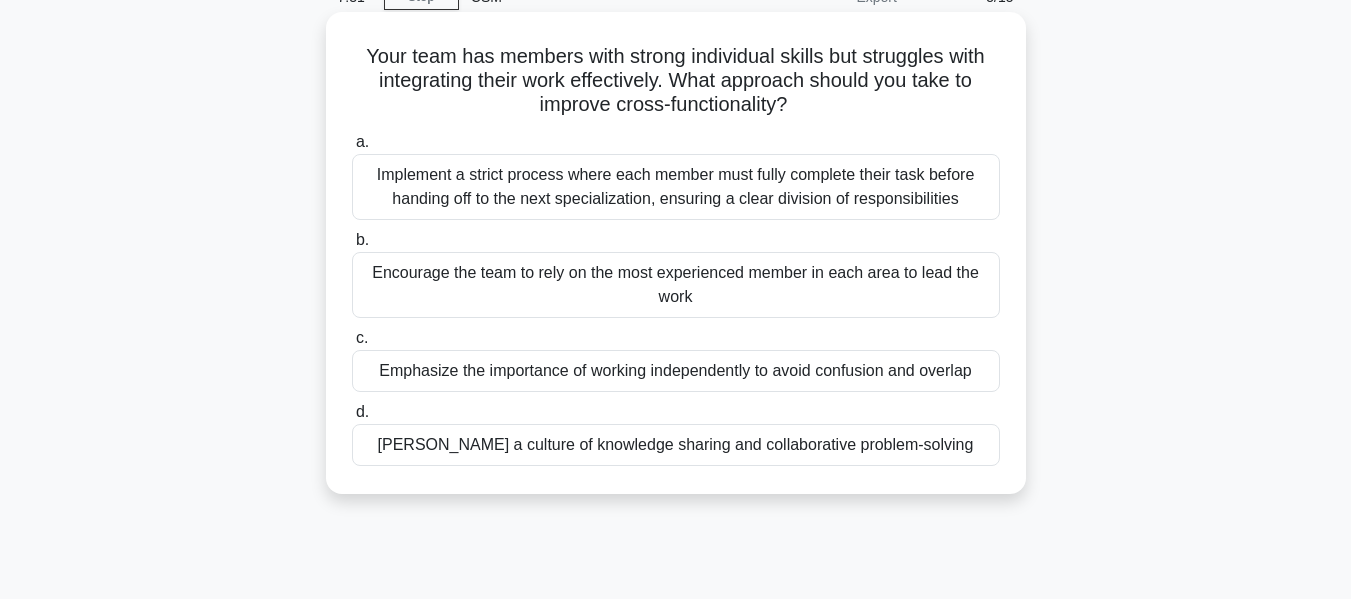 click on "Foster a culture of knowledge sharing and collaborative problem-solving" at bounding box center (676, 445) 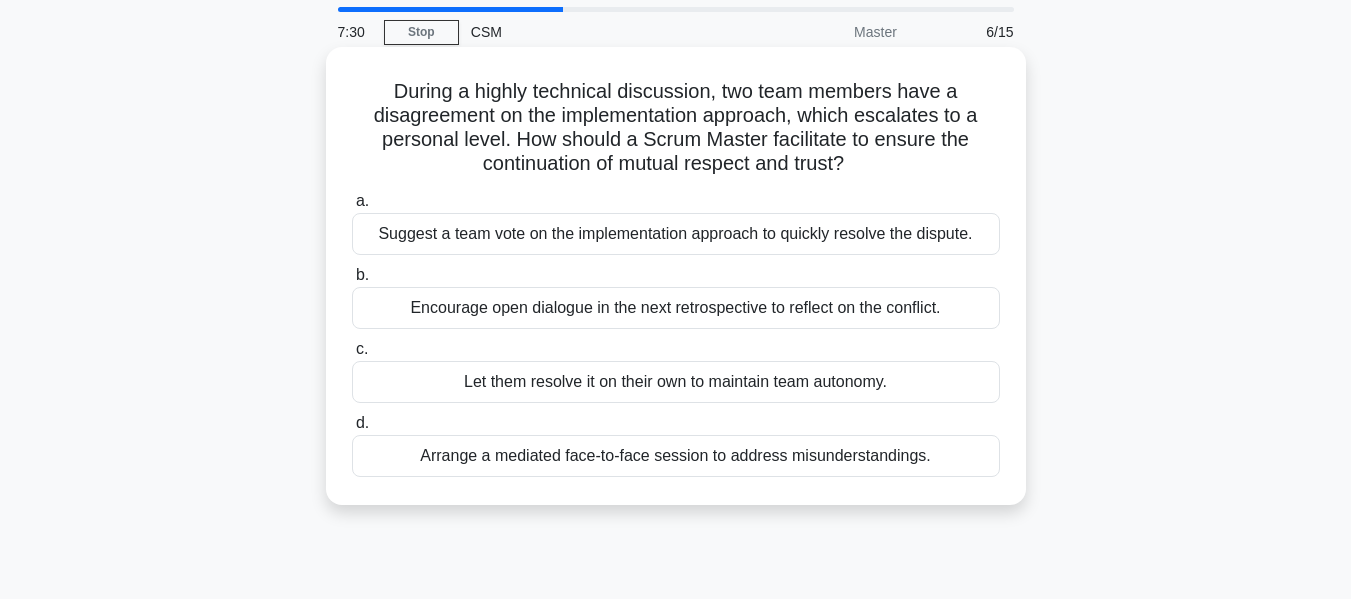 scroll, scrollTop: 100, scrollLeft: 0, axis: vertical 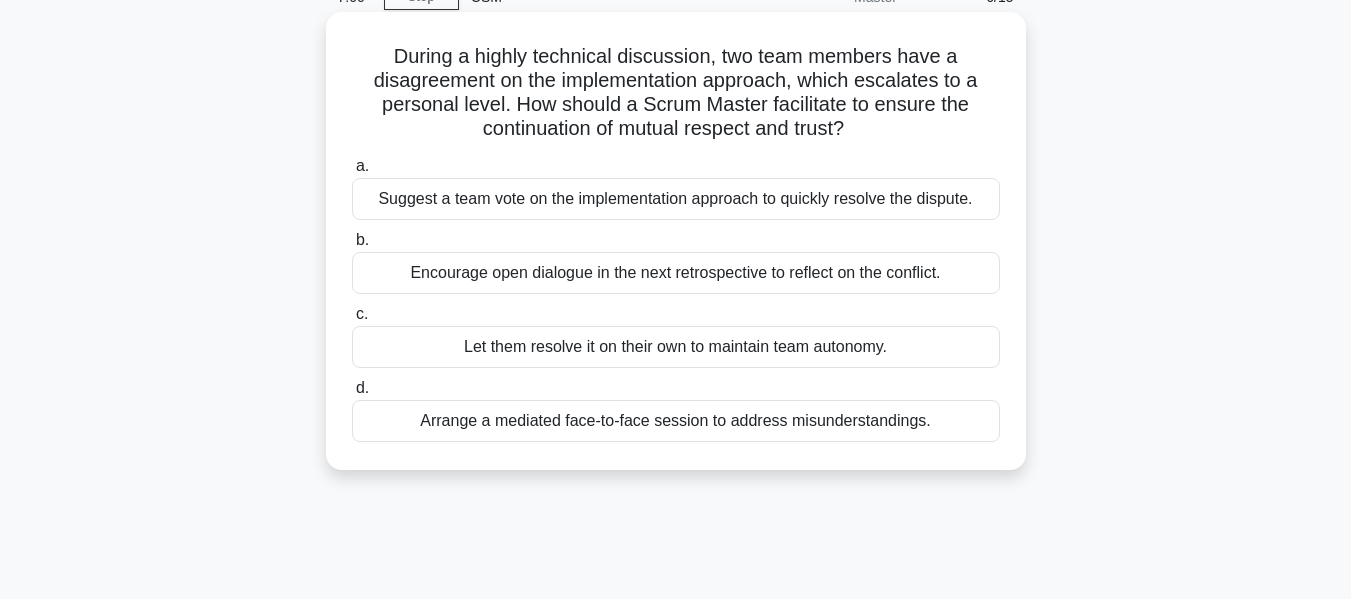 click on "Arrange a mediated face-to-face session to address misunderstandings." at bounding box center [676, 421] 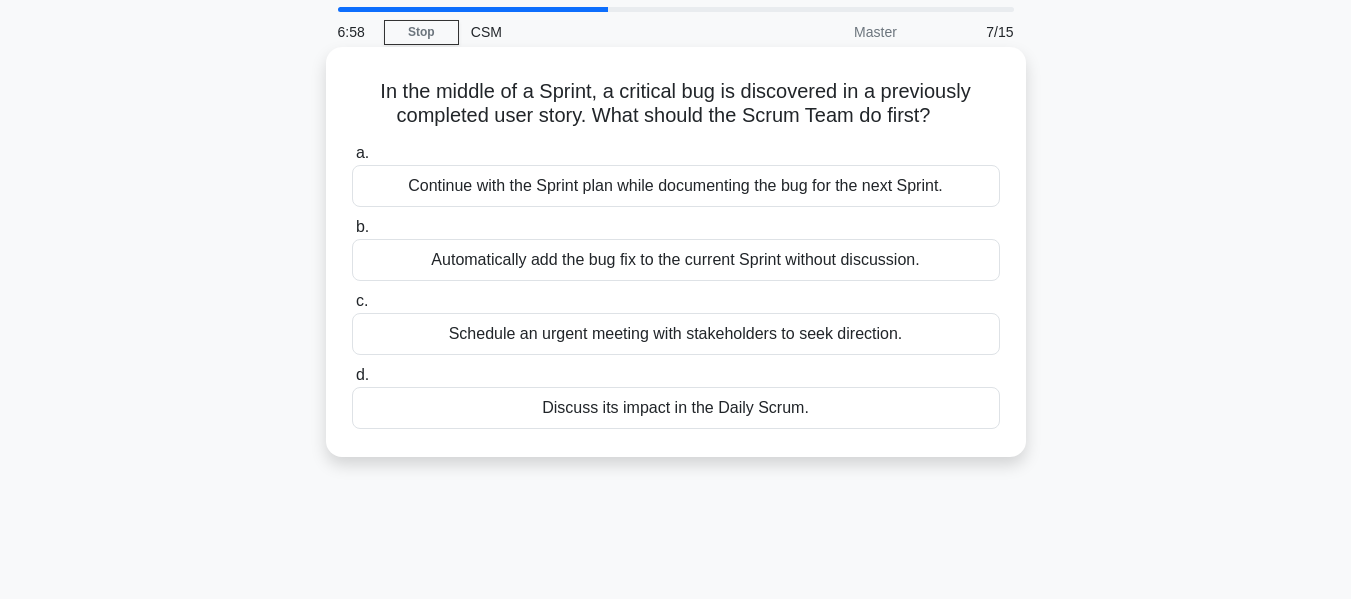 scroll, scrollTop: 100, scrollLeft: 0, axis: vertical 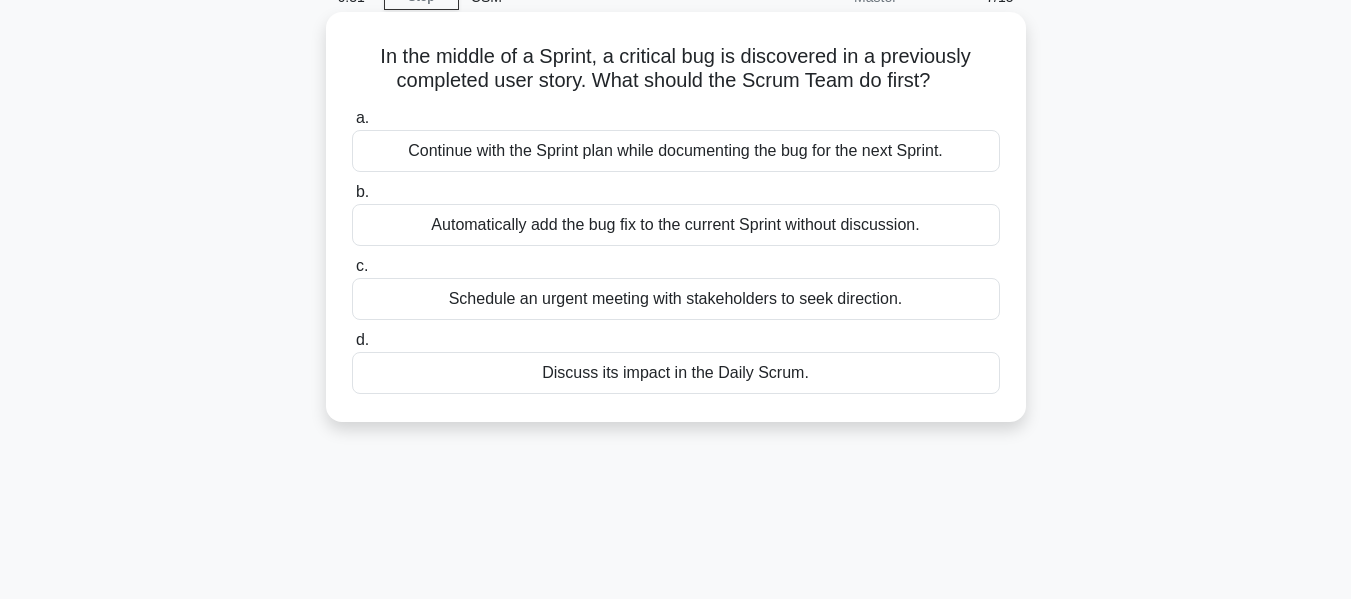 click on "Discuss its impact in the Daily Scrum." at bounding box center (676, 373) 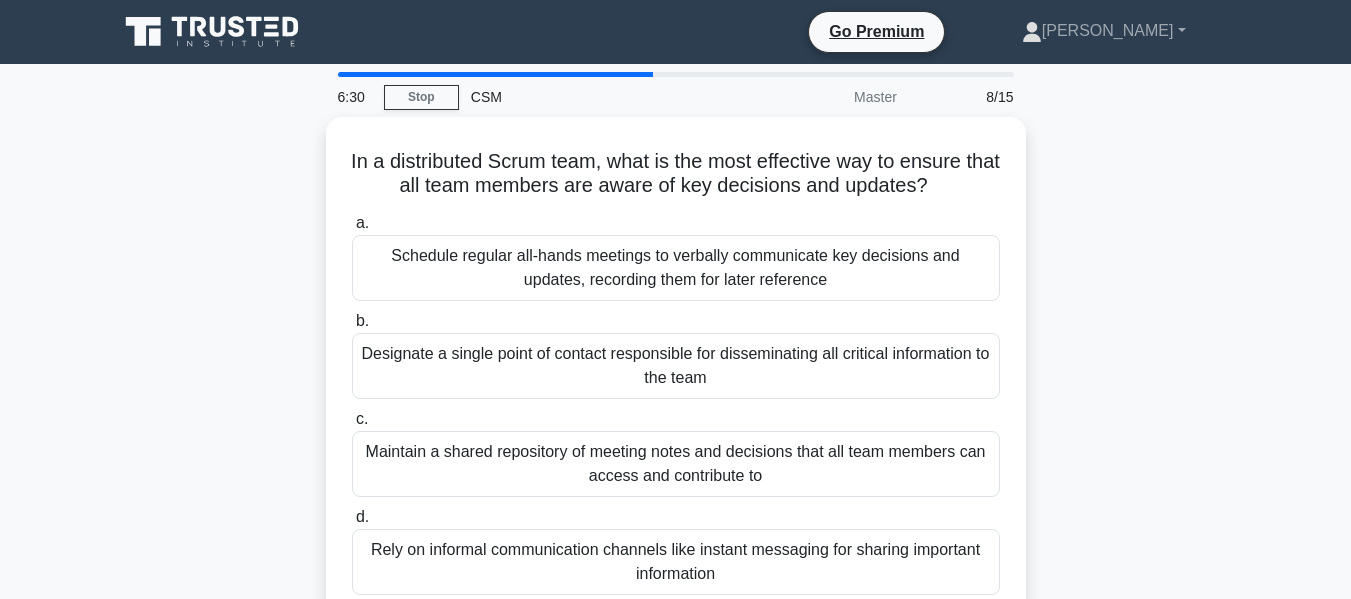 scroll, scrollTop: 100, scrollLeft: 0, axis: vertical 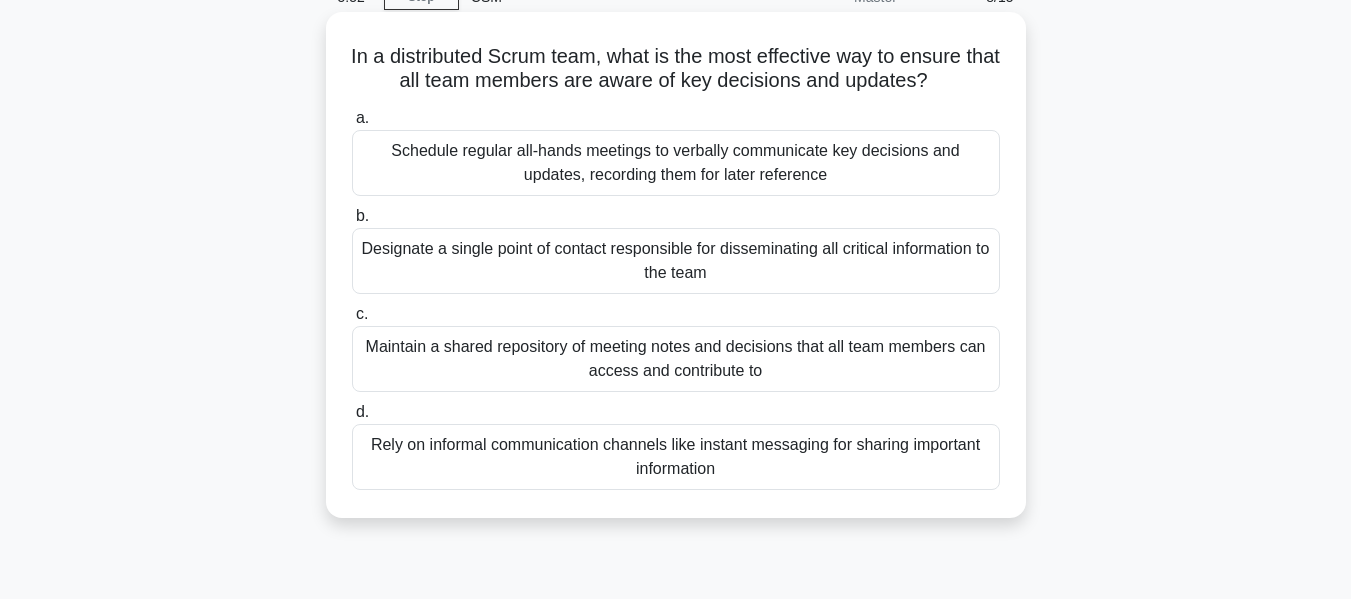 click on "Maintain a shared repository of meeting notes and decisions that all team members can access and contribute to" at bounding box center [676, 359] 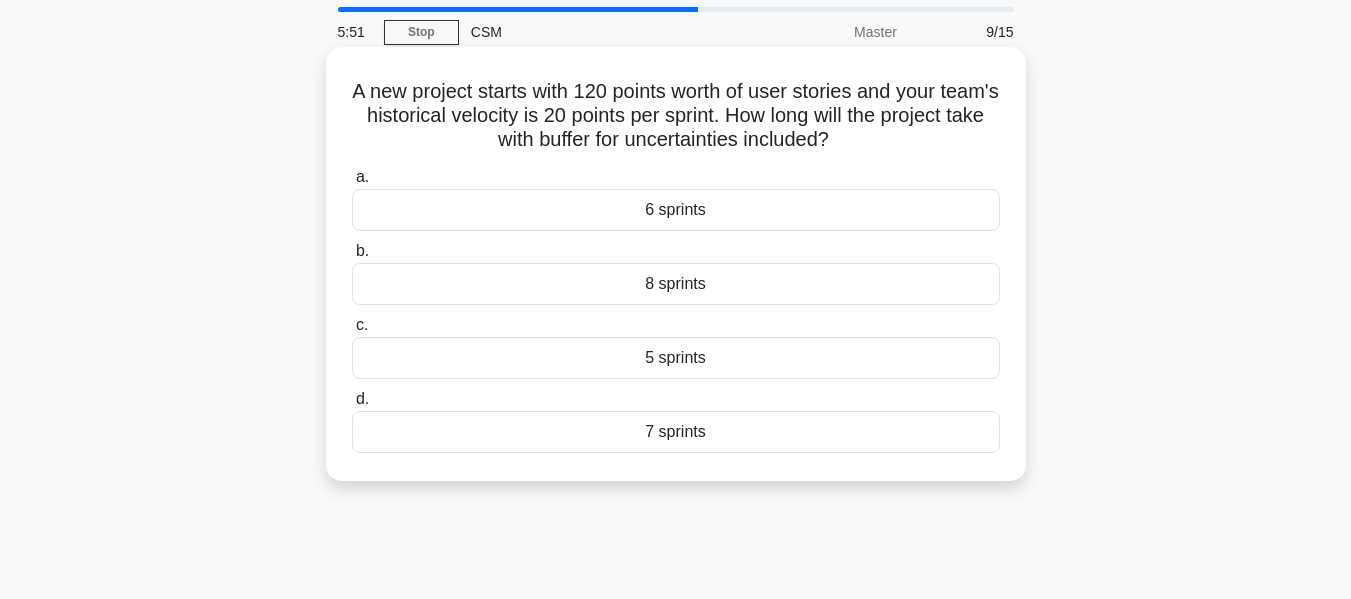 scroll, scrollTop: 100, scrollLeft: 0, axis: vertical 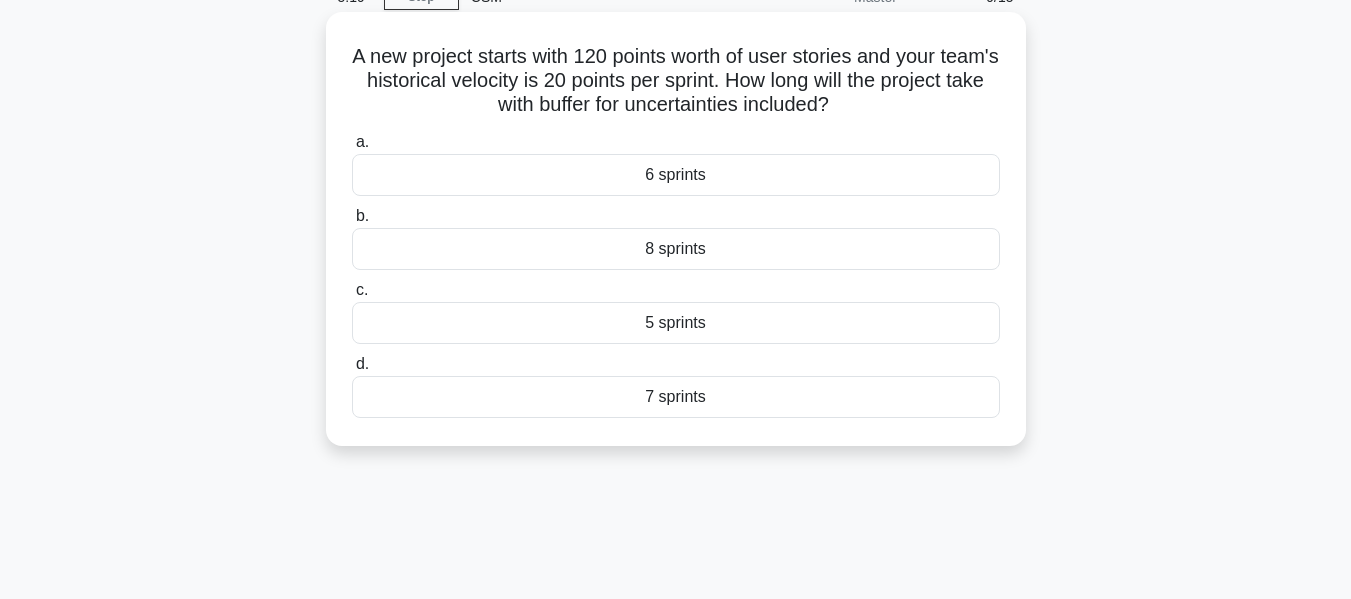 click on "7 sprints" at bounding box center (676, 397) 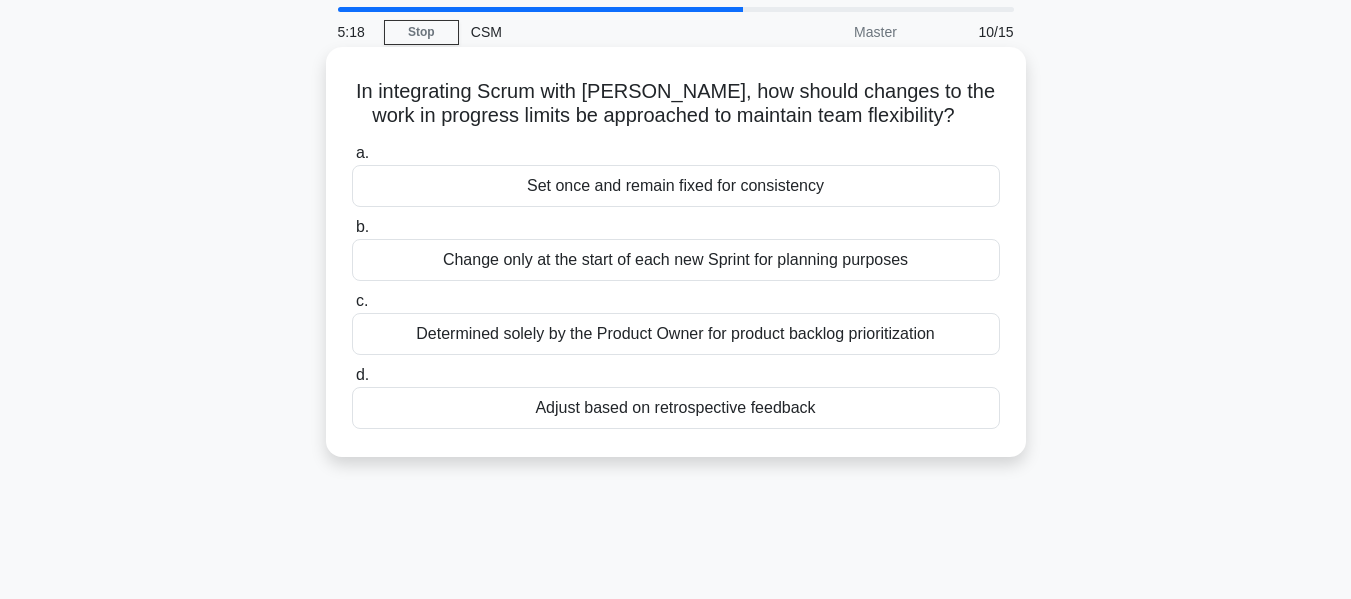 scroll, scrollTop: 100, scrollLeft: 0, axis: vertical 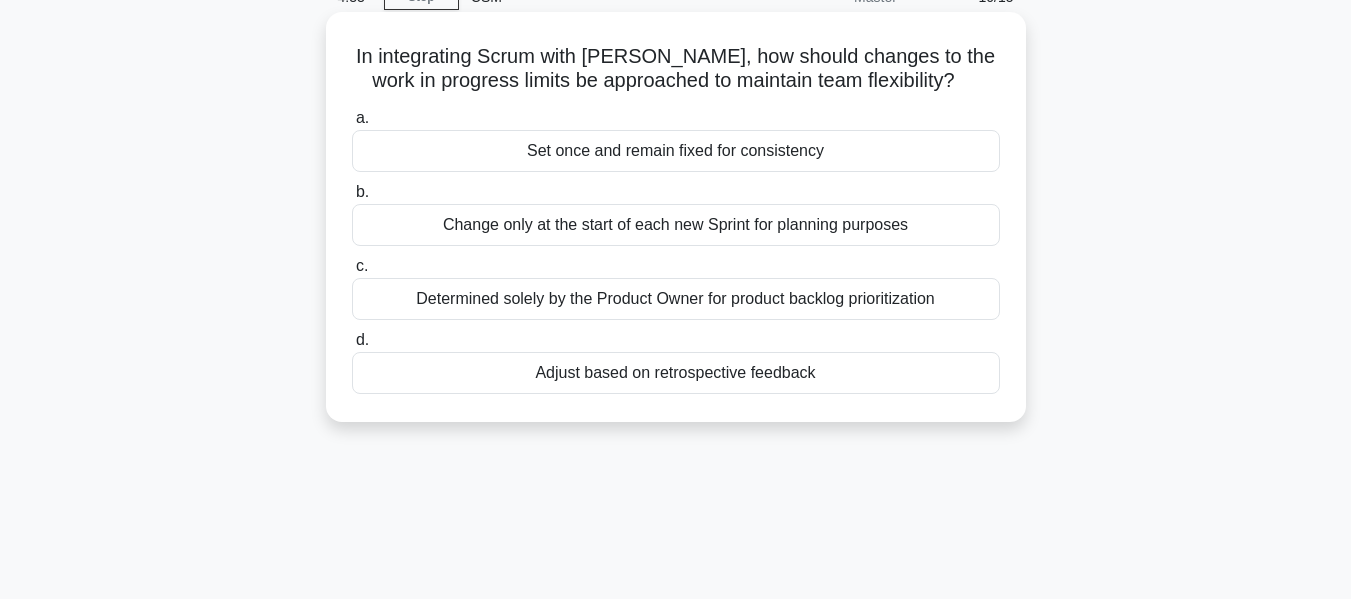 click on "Change only at the start of each new Sprint for planning purposes" at bounding box center [676, 225] 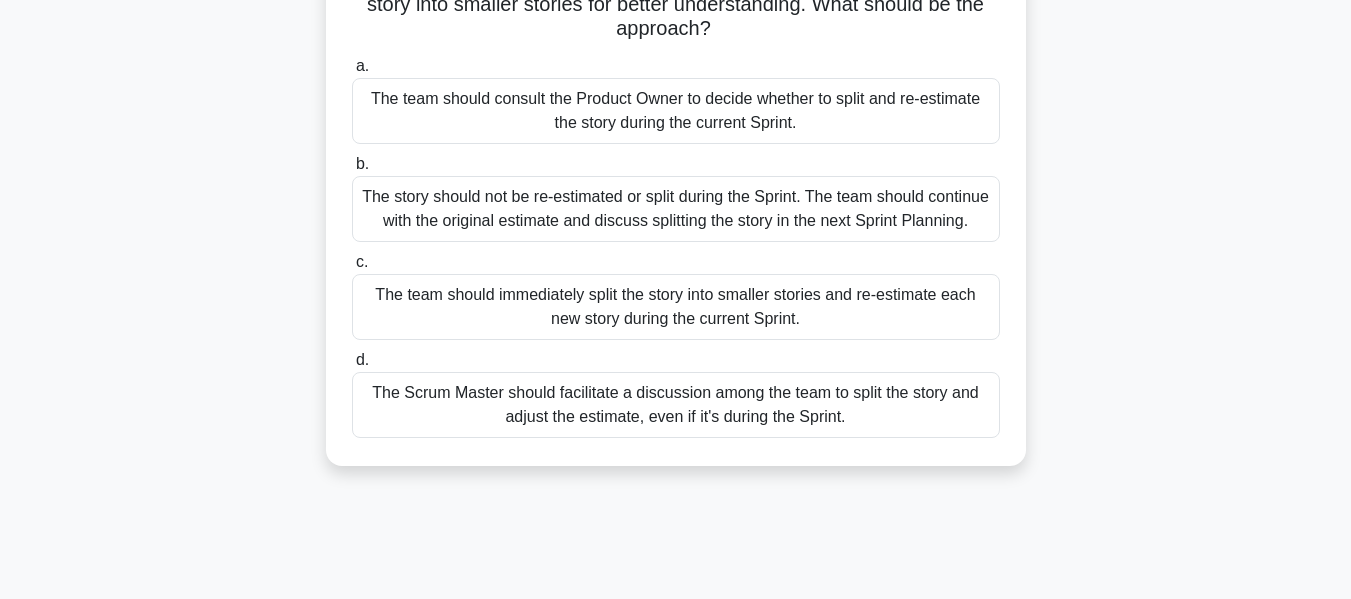 scroll, scrollTop: 100, scrollLeft: 0, axis: vertical 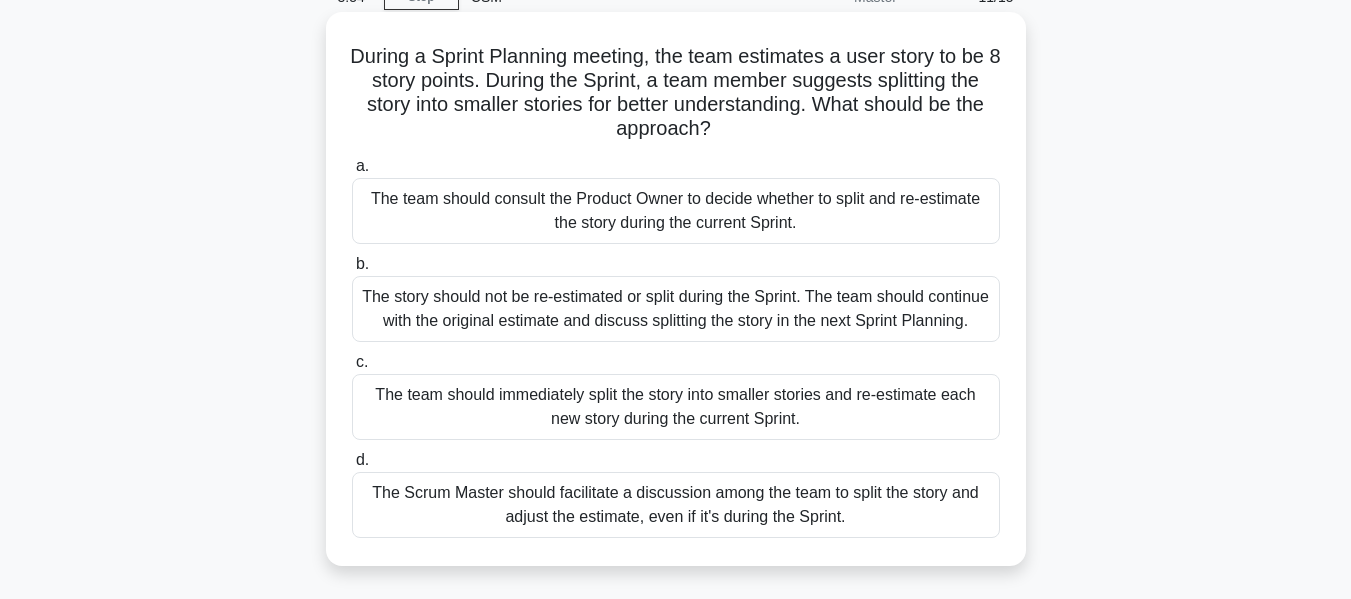 click on "The Scrum Master should facilitate a discussion among the team to split the story and adjust the estimate, even if it's during the Sprint." at bounding box center [676, 505] 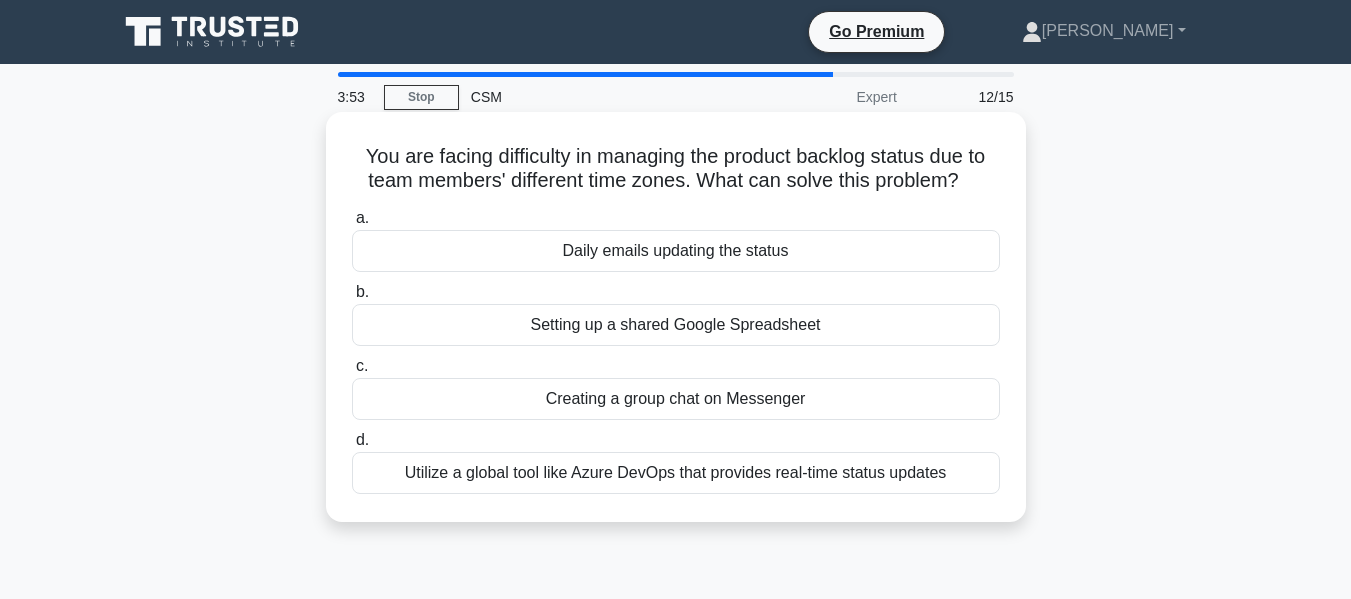 scroll, scrollTop: 100, scrollLeft: 0, axis: vertical 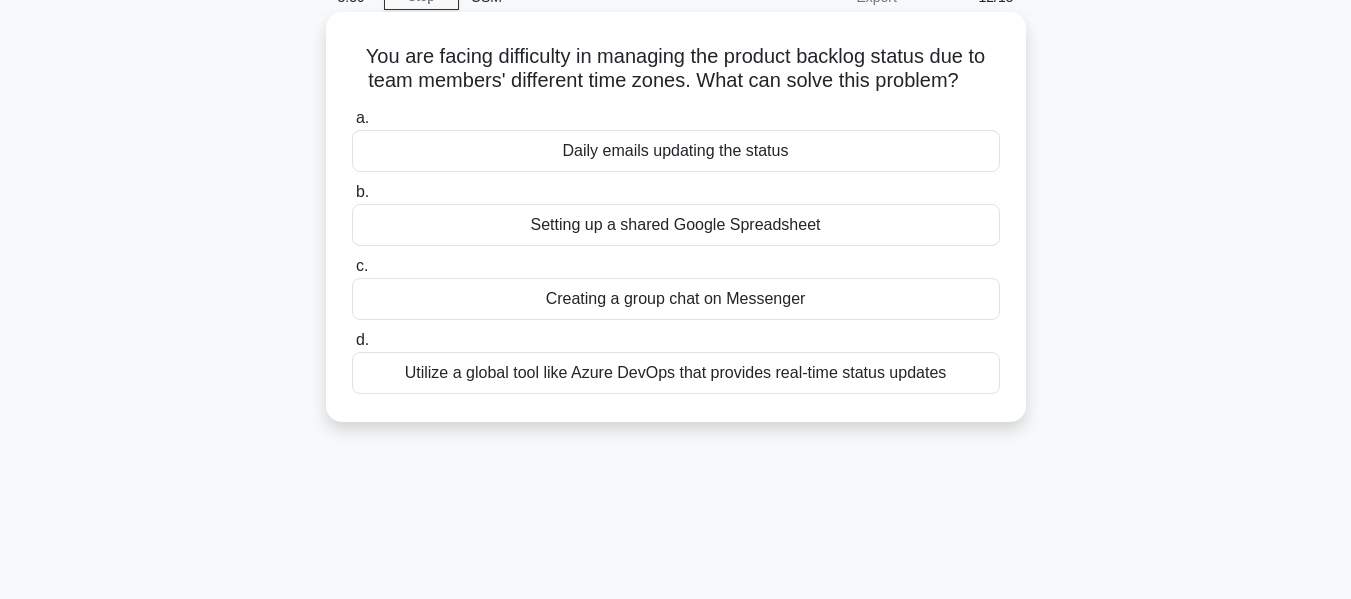 click on "Utilize a global tool like Azure DevOps that provides real-time status updates" at bounding box center [676, 373] 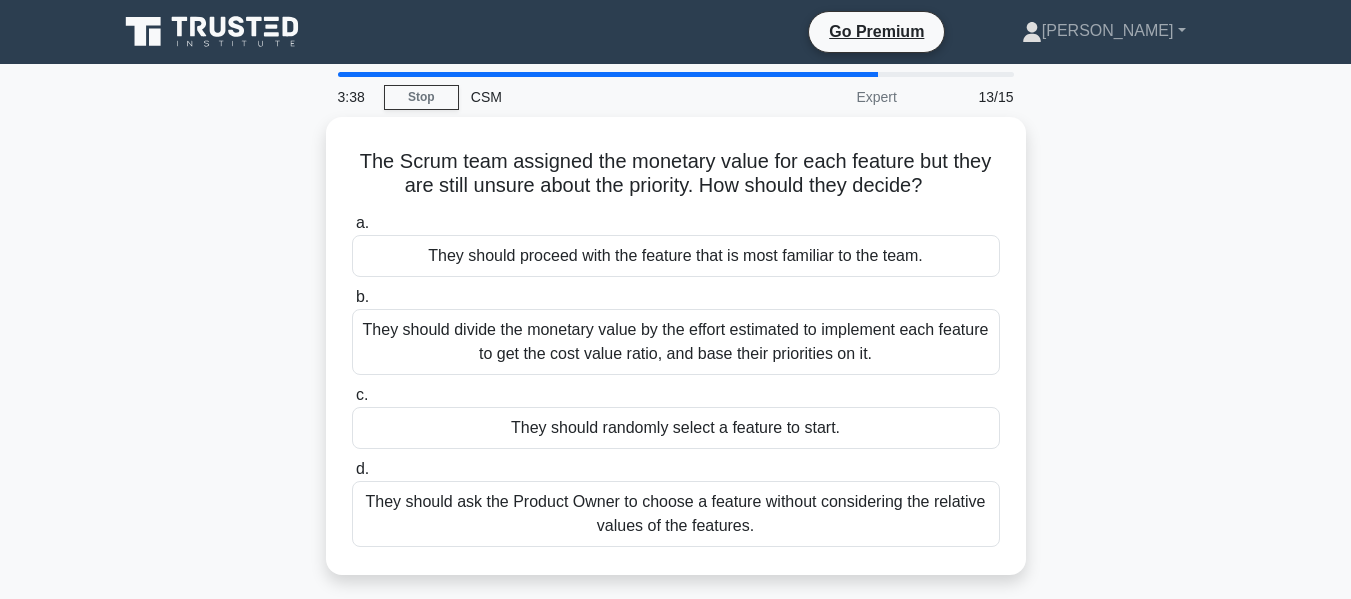 scroll, scrollTop: 100, scrollLeft: 0, axis: vertical 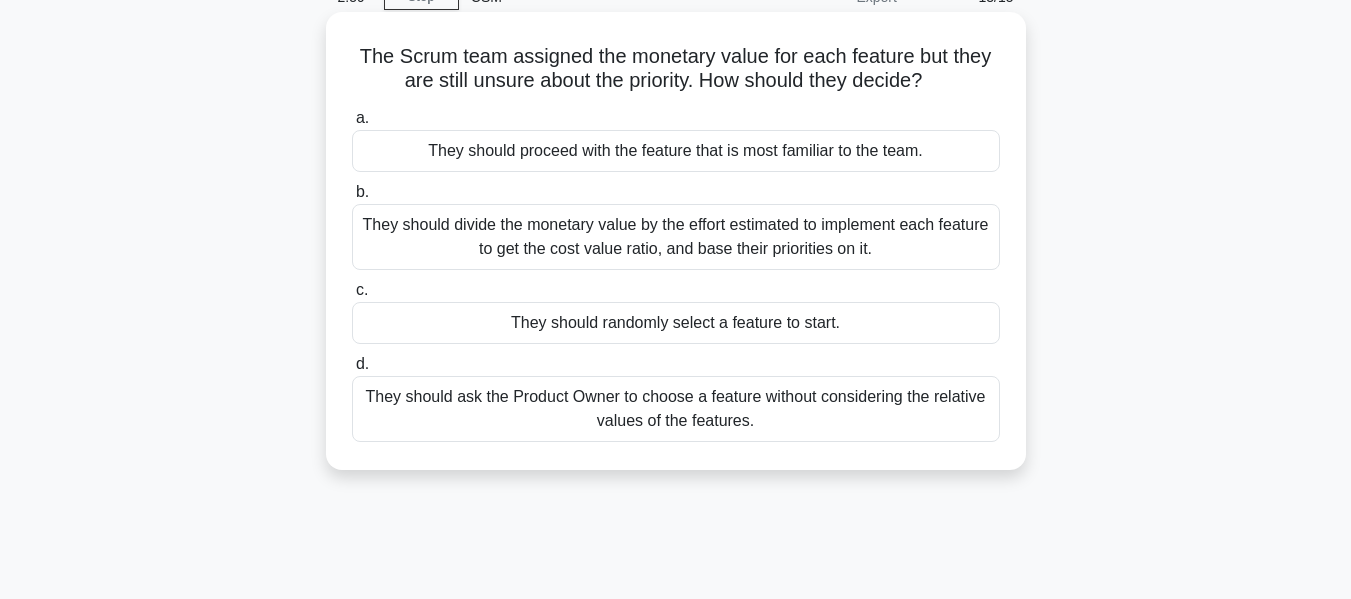 click on "They should divide the monetary value by the effort estimated to implement each feature to get the cost value ratio, and base their priorities on it." at bounding box center (676, 237) 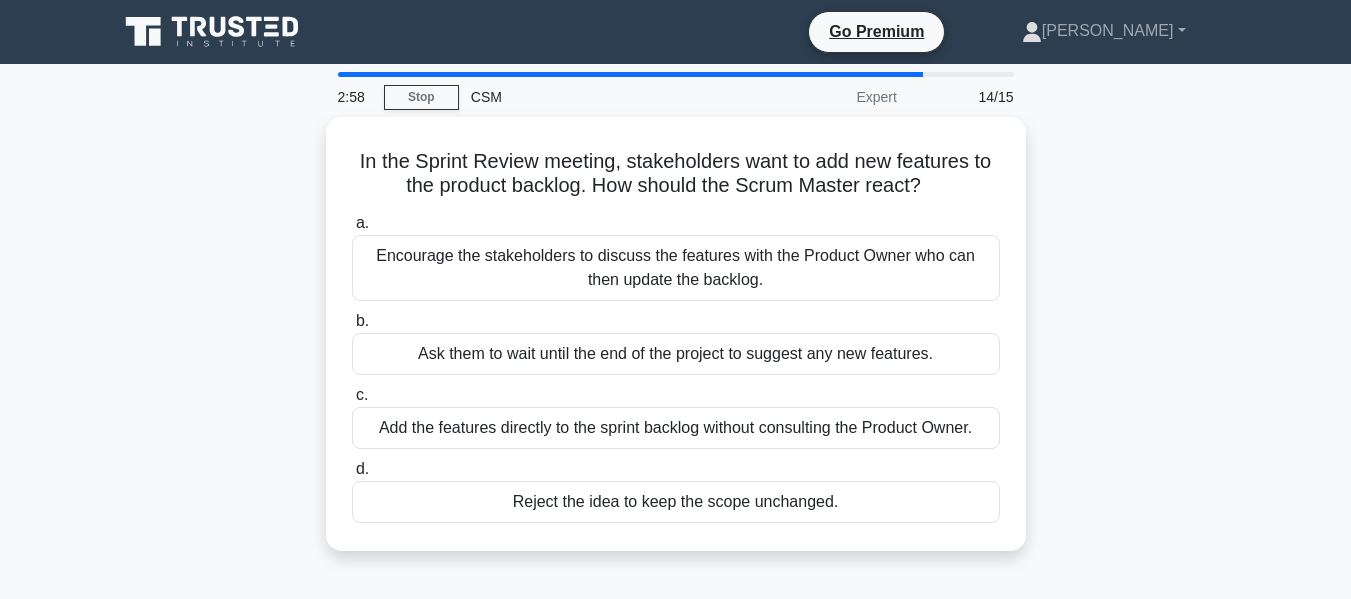 scroll, scrollTop: 100, scrollLeft: 0, axis: vertical 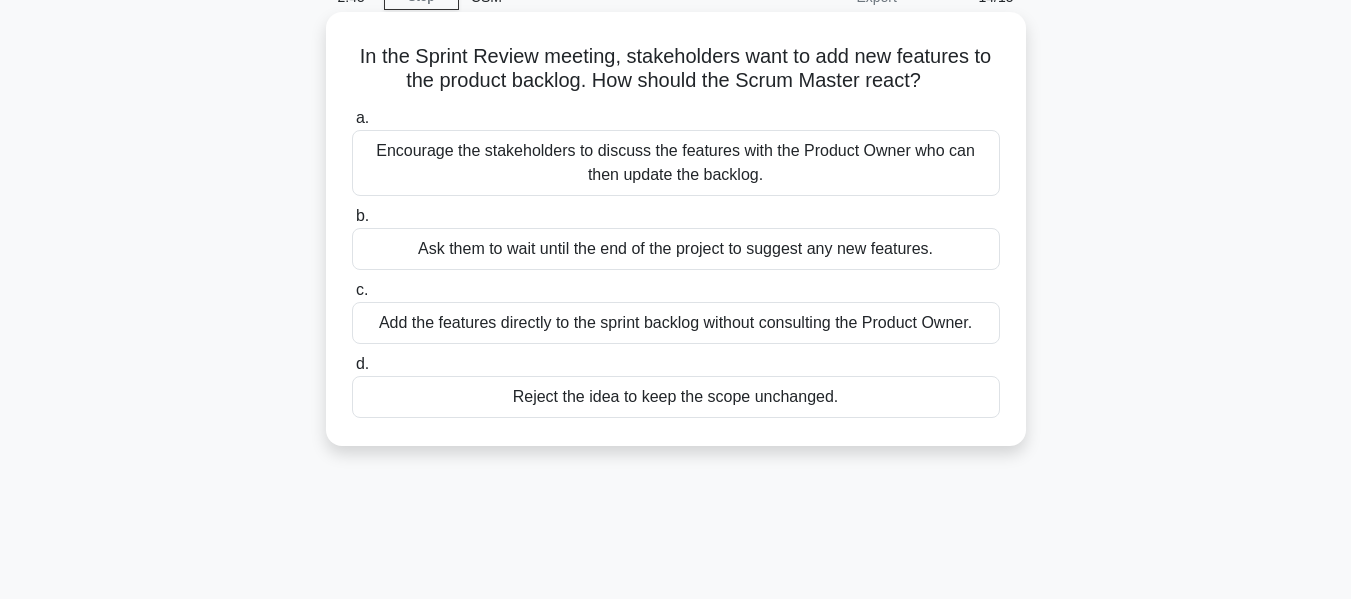 click on "Encourage the stakeholders to discuss the features with the Product Owner who can then update the backlog." at bounding box center [676, 163] 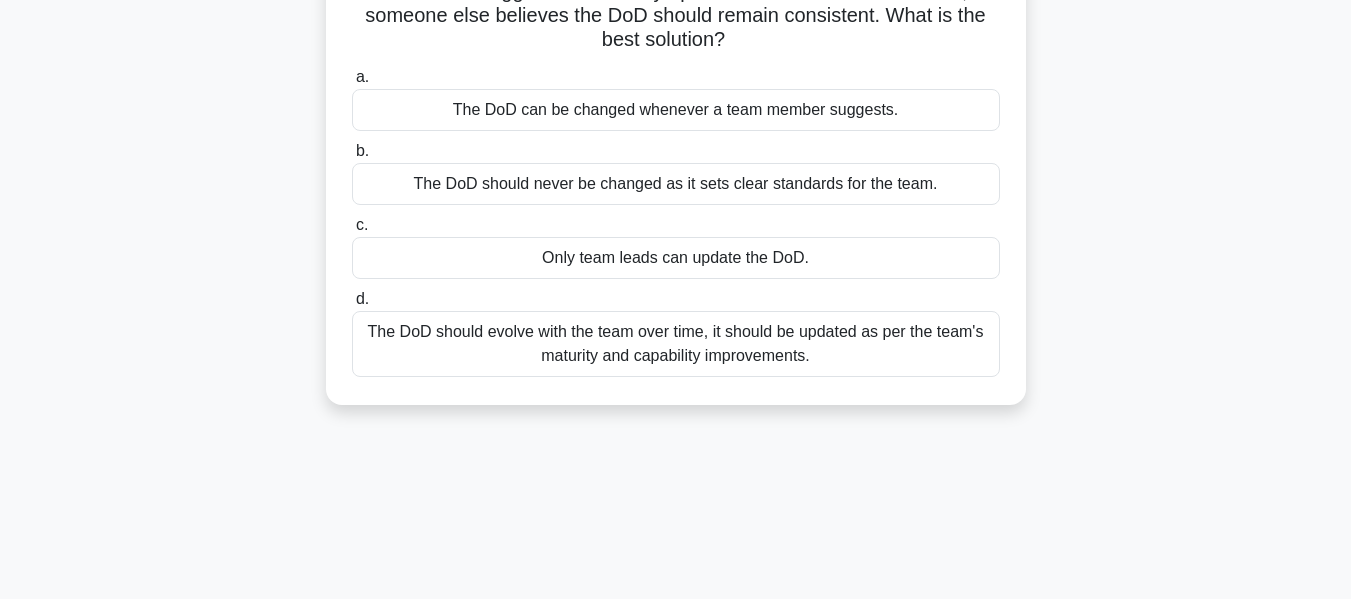 scroll, scrollTop: 200, scrollLeft: 0, axis: vertical 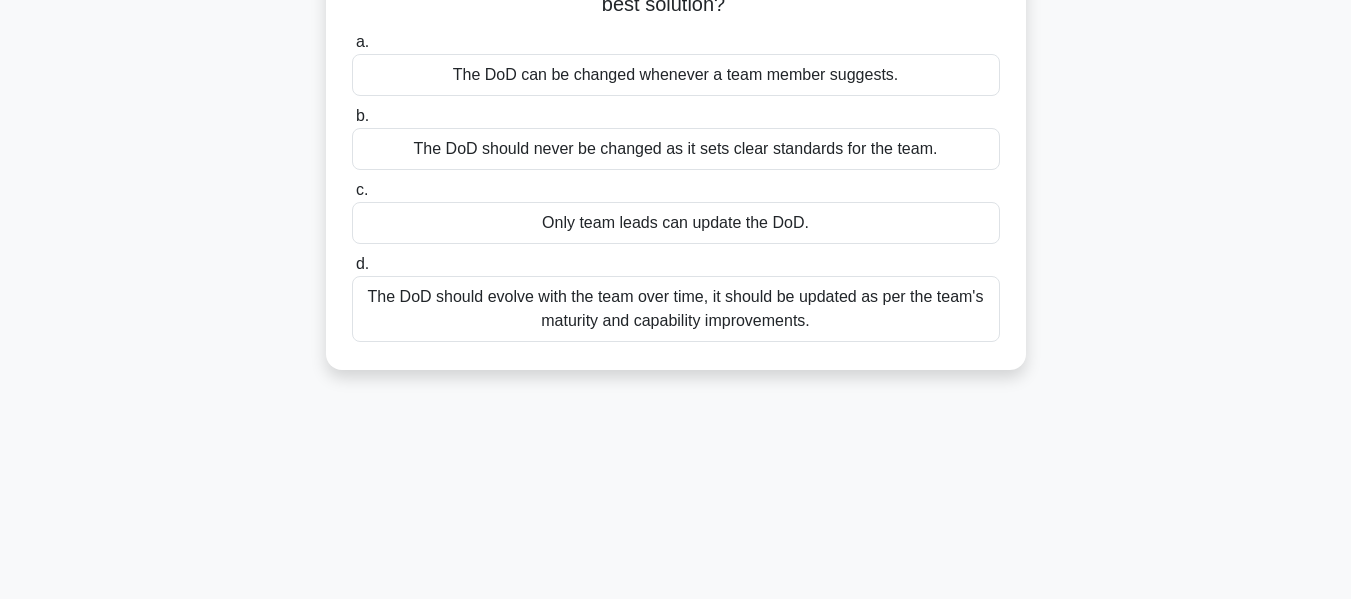 click on "The DoD should evolve with the team over time, it should be updated as per the team's maturity and capability improvements." at bounding box center (676, 309) 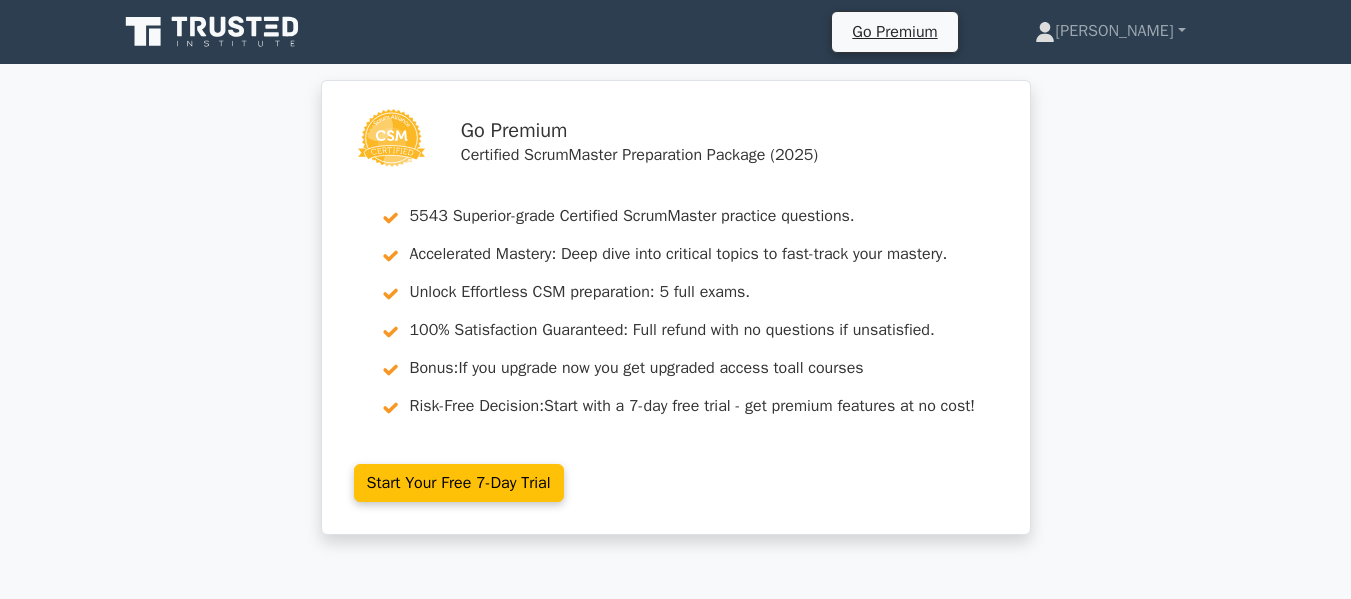 scroll, scrollTop: 0, scrollLeft: 0, axis: both 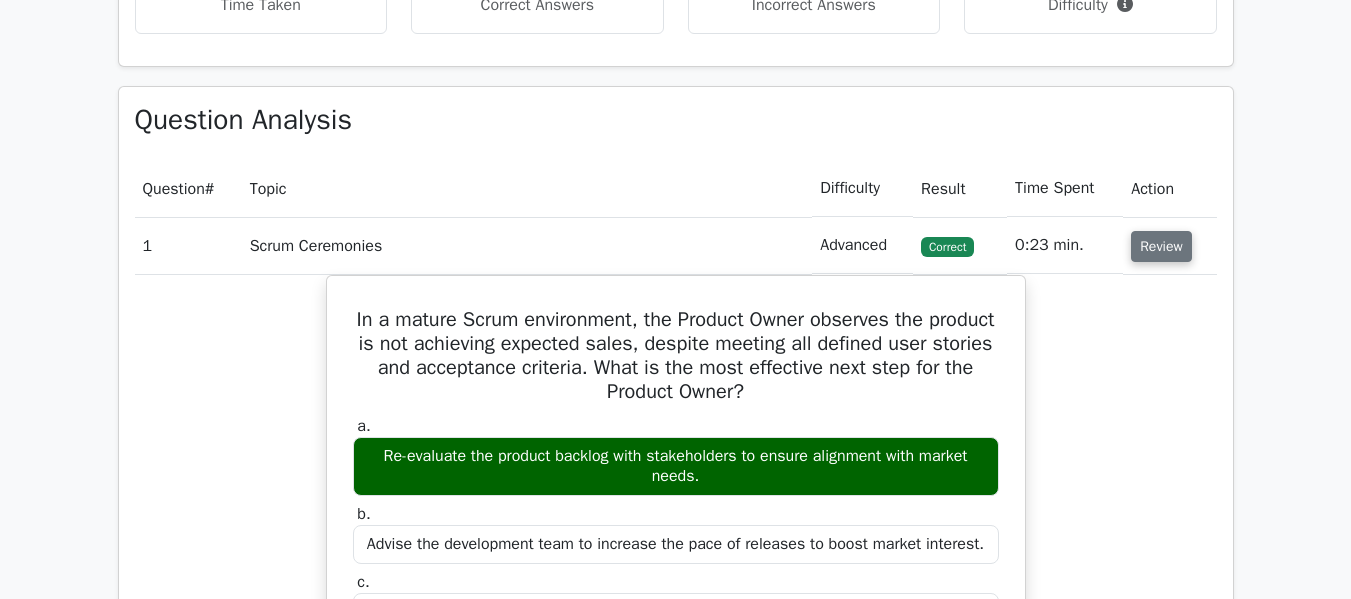 click on "Review" at bounding box center [1161, 246] 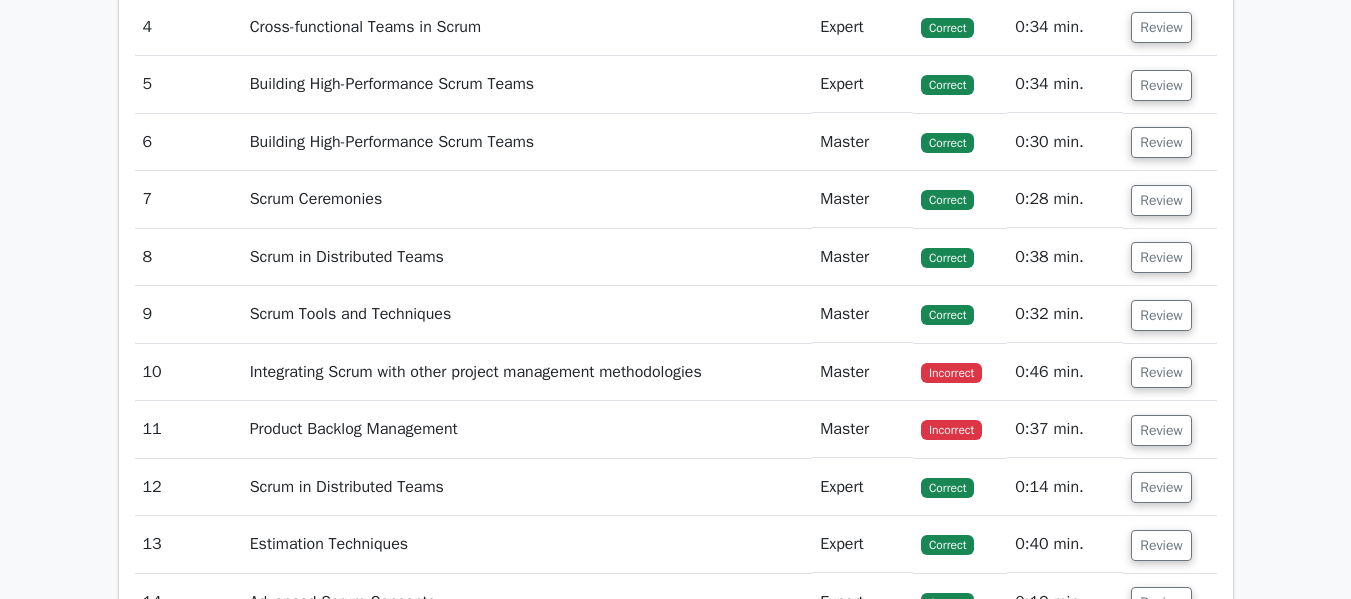 scroll, scrollTop: 2000, scrollLeft: 0, axis: vertical 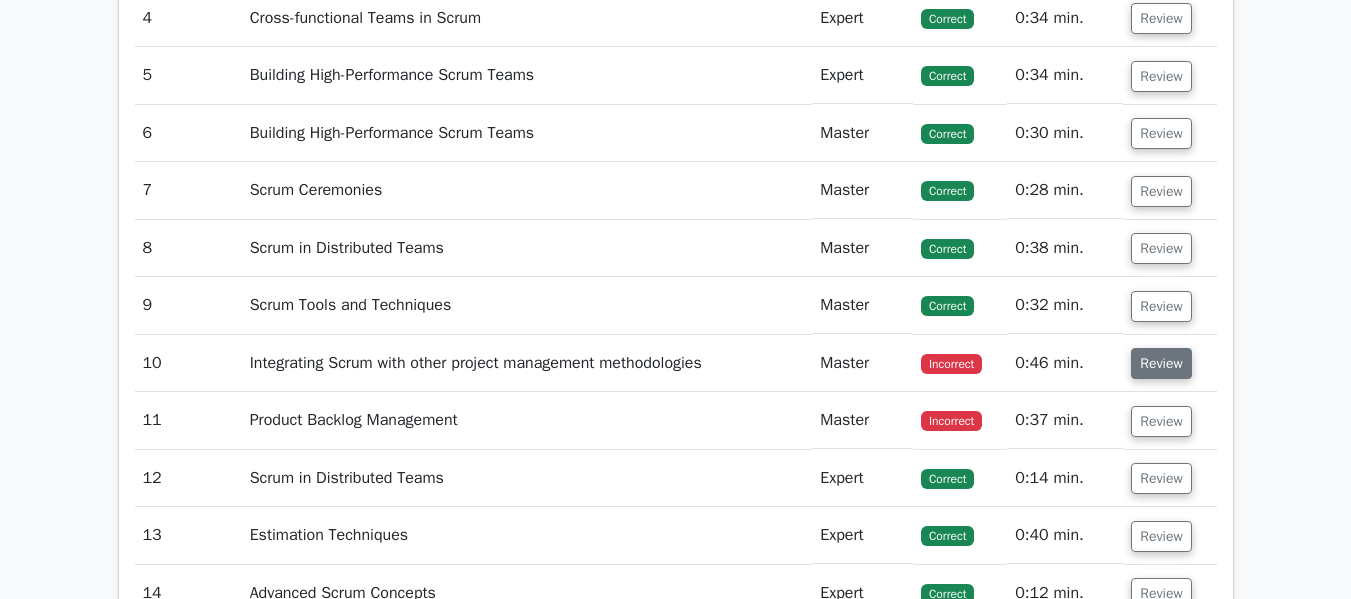 click on "Review" at bounding box center [1161, 363] 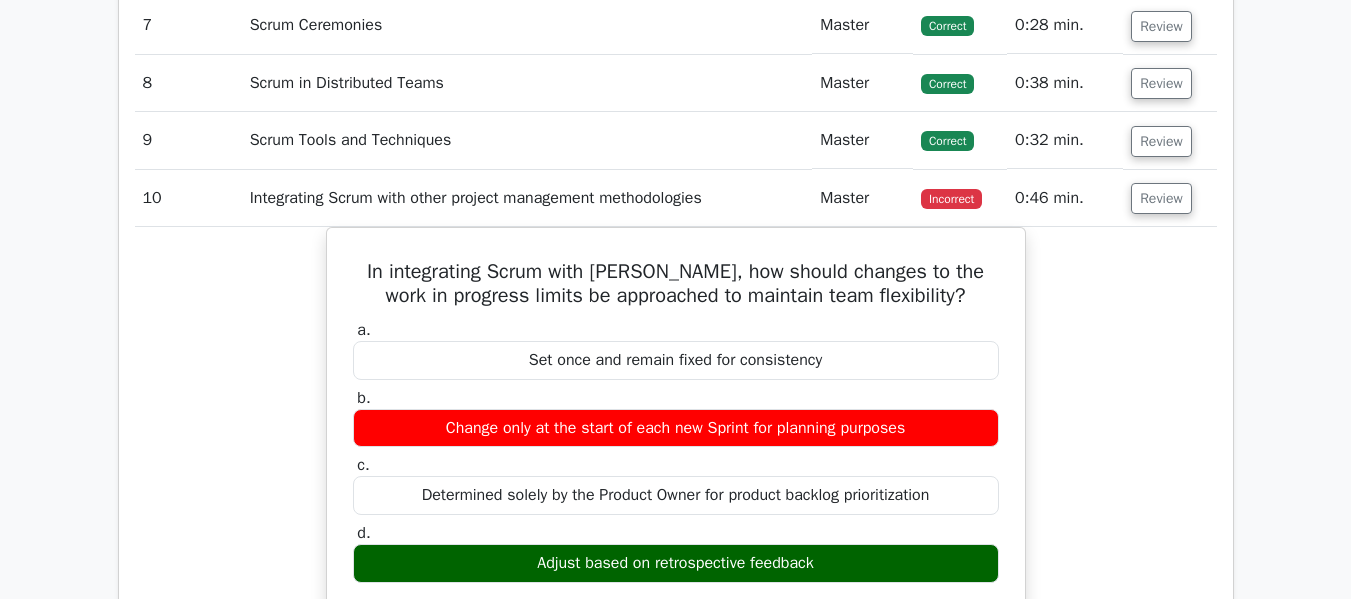 scroll, scrollTop: 2200, scrollLeft: 0, axis: vertical 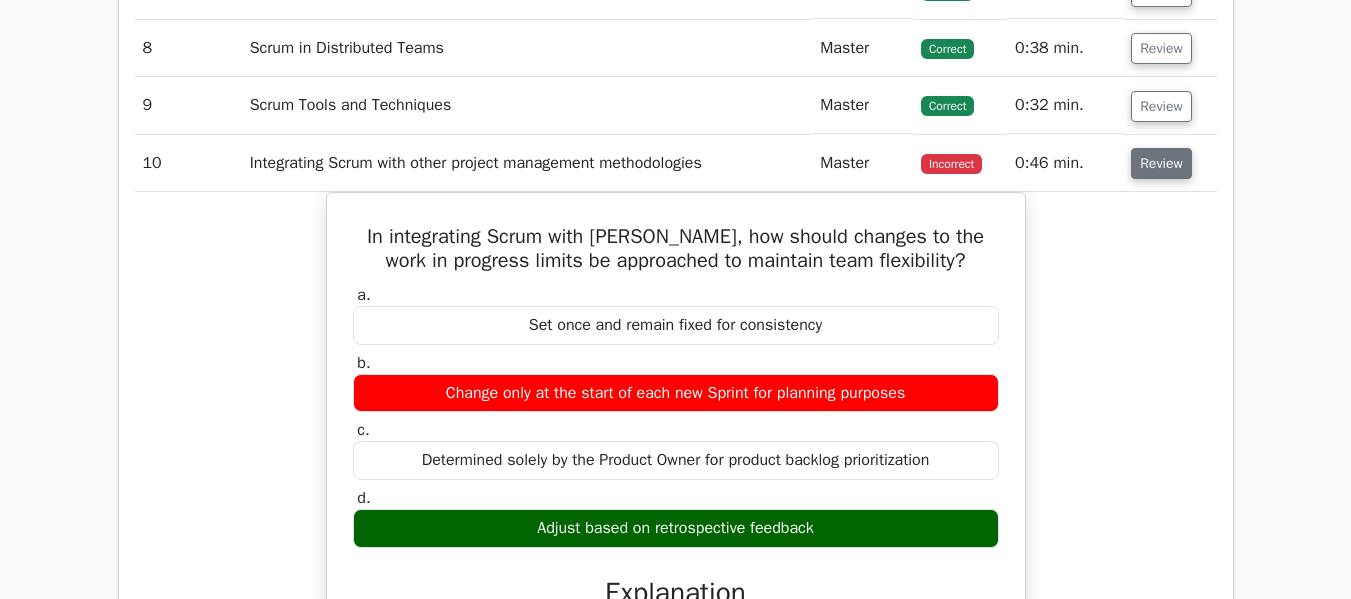 click on "Review" at bounding box center (1161, 163) 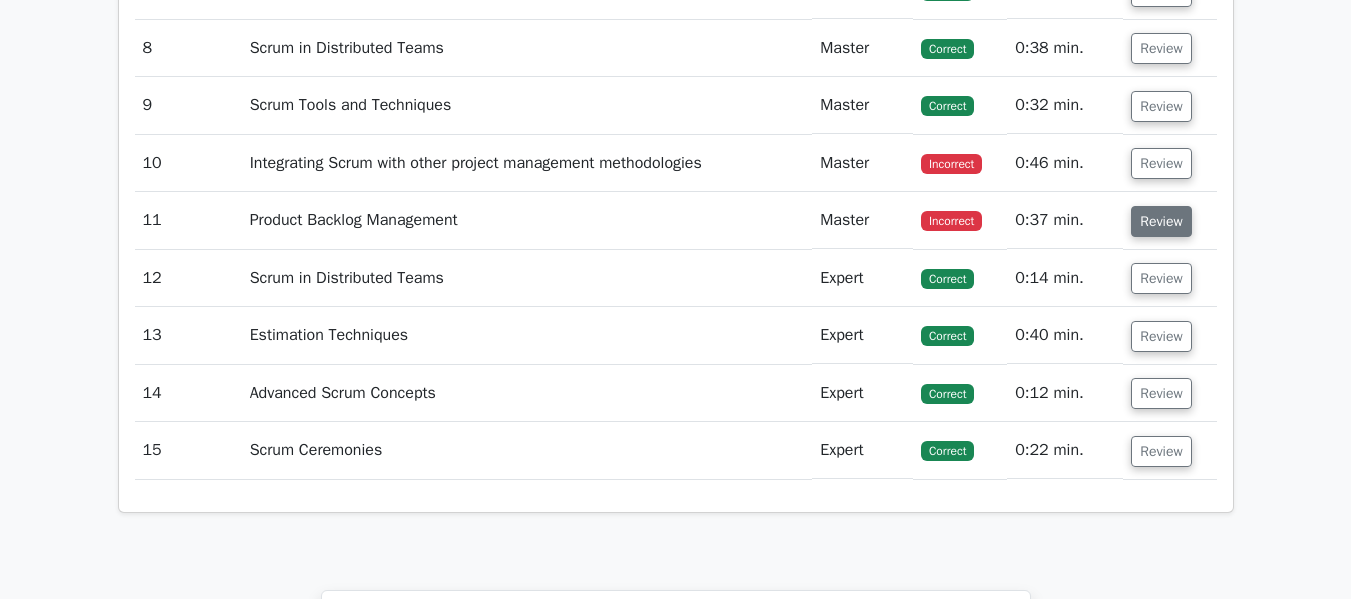 click on "Review" at bounding box center [1161, 221] 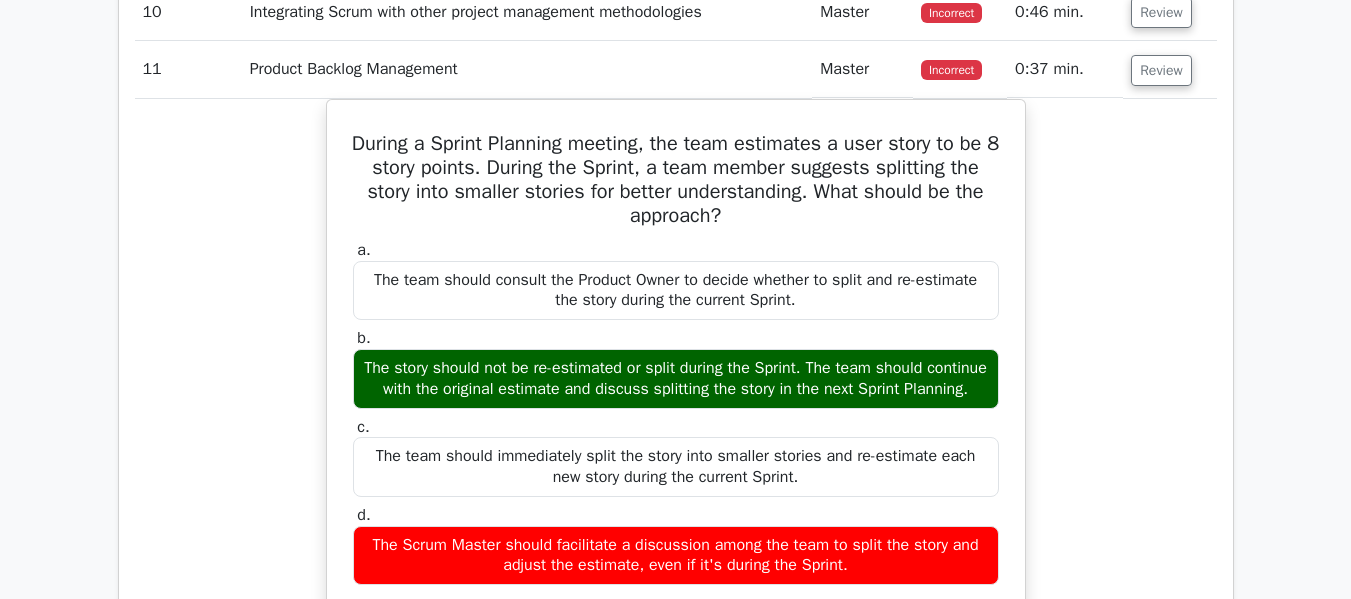 scroll, scrollTop: 2400, scrollLeft: 0, axis: vertical 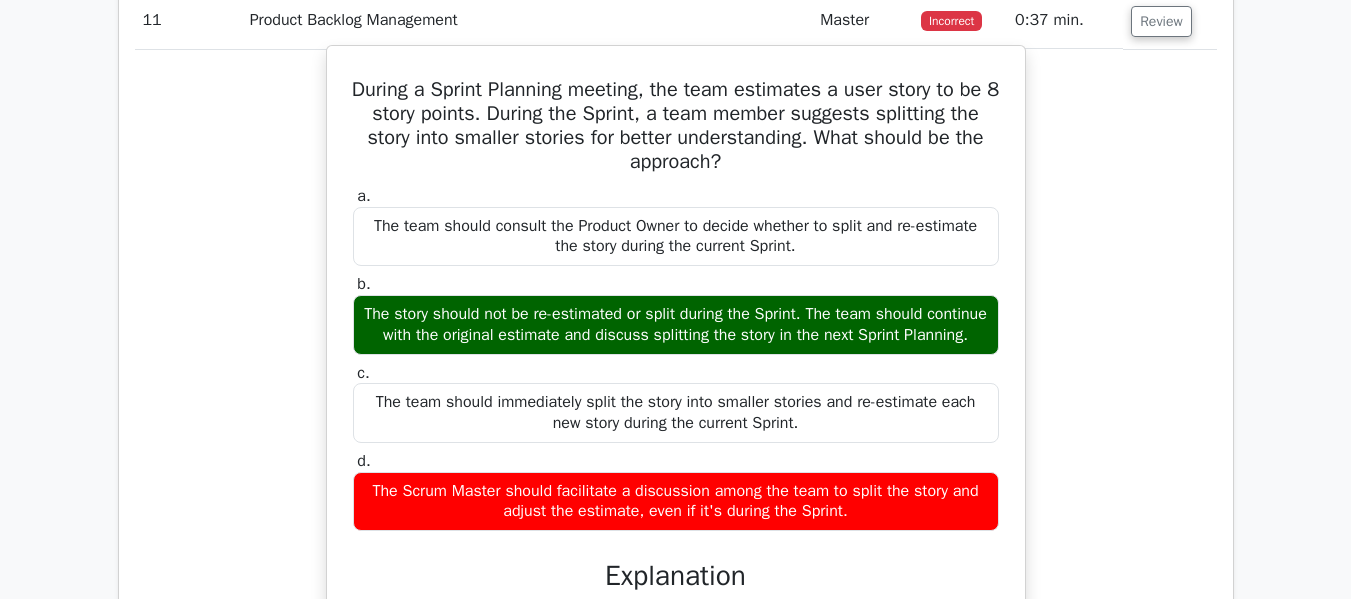 click on "During a Sprint Planning meeting, the team estimates a user story to be 8 story points. During the Sprint, a team member suggests splitting the story into smaller stories for better understanding. What should be the approach?" at bounding box center [676, 126] 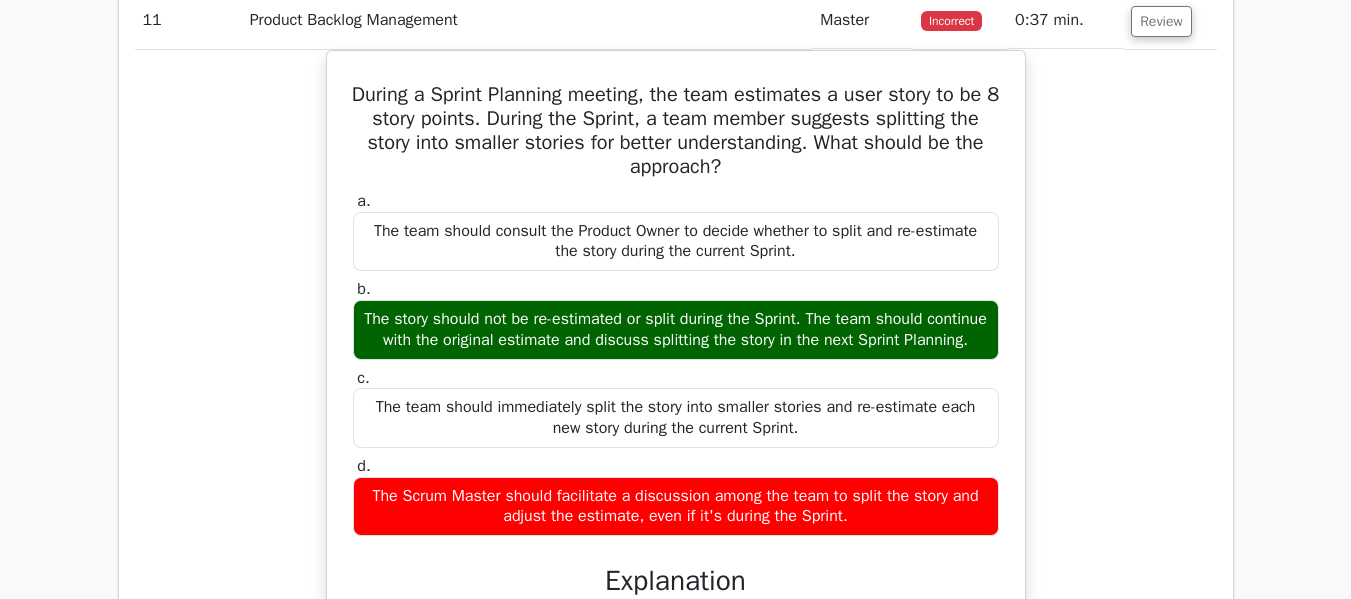 click on "During a Sprint Planning meeting, the team estimates a user story to be 8 story points. During the Sprint, a team member suggests splitting the story into smaller stories for better understanding. What should be the approach?
a.
The team should consult the Product Owner to decide whether to split and re-estimate the story during the current Sprint.
b. c. d." at bounding box center (676, 468) 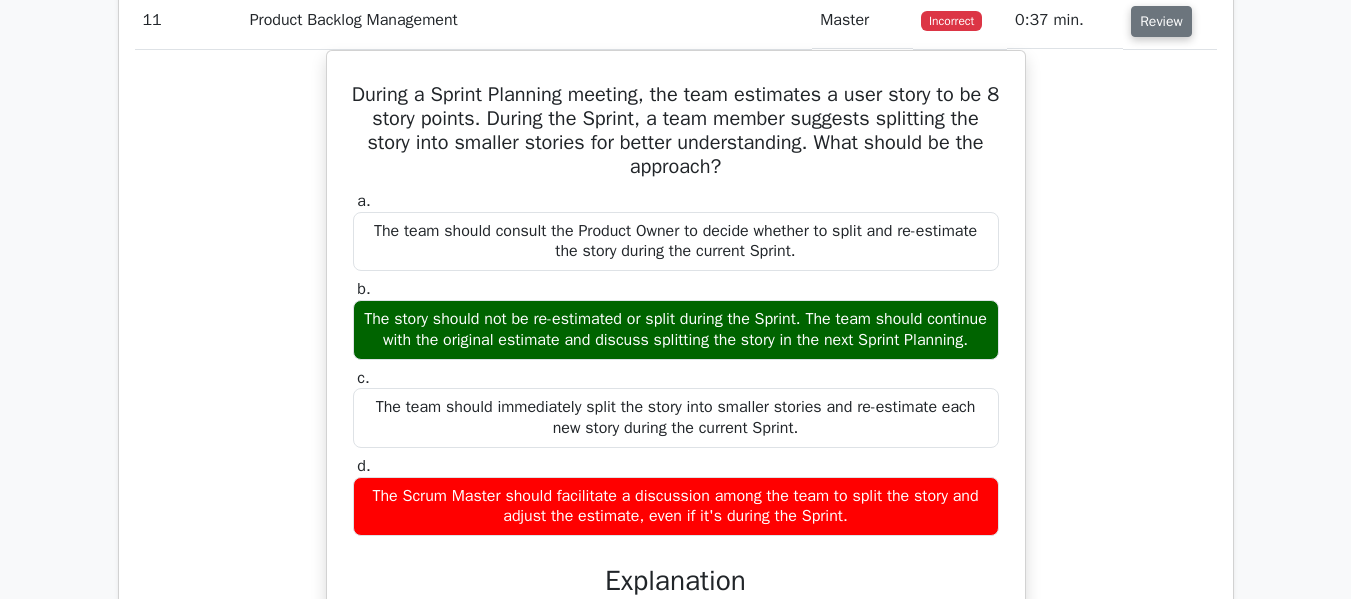 click on "Review" at bounding box center (1161, 21) 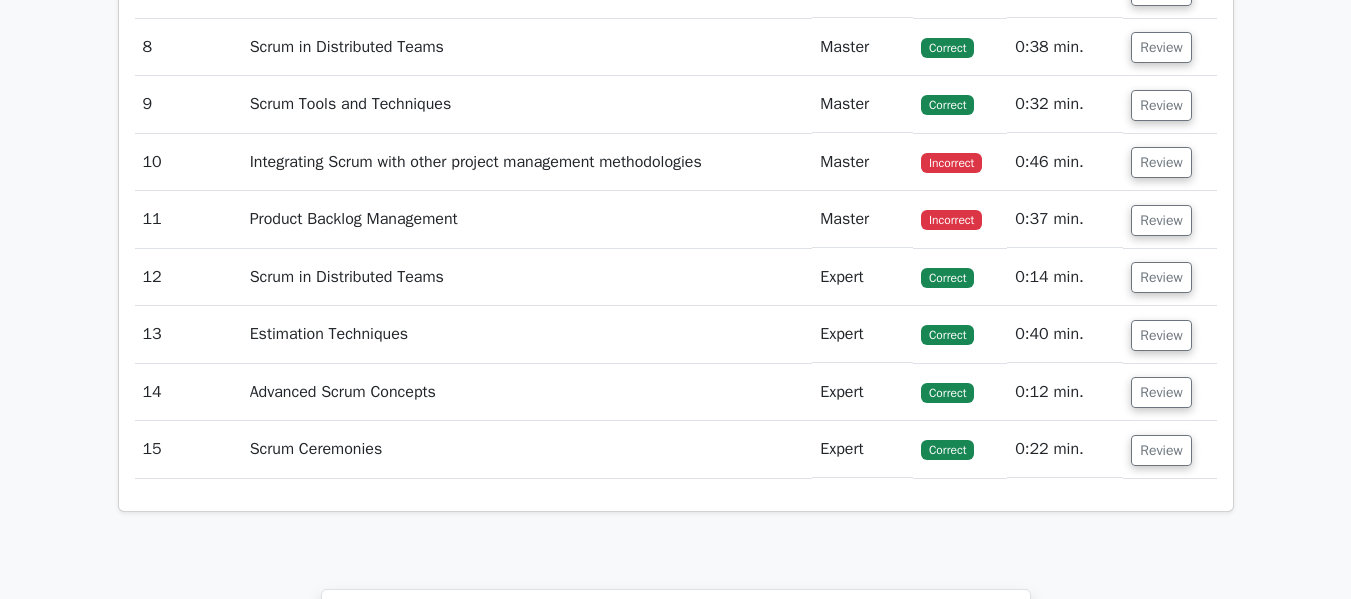 scroll, scrollTop: 2200, scrollLeft: 0, axis: vertical 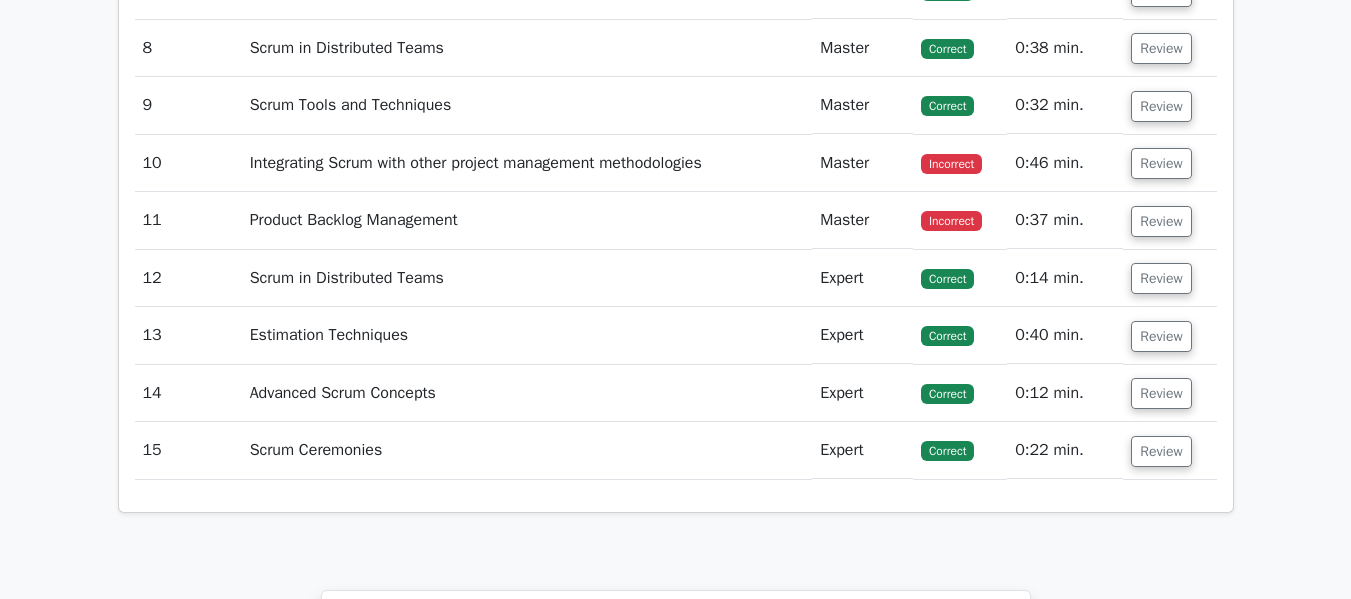 click on "Correct" at bounding box center [947, 336] 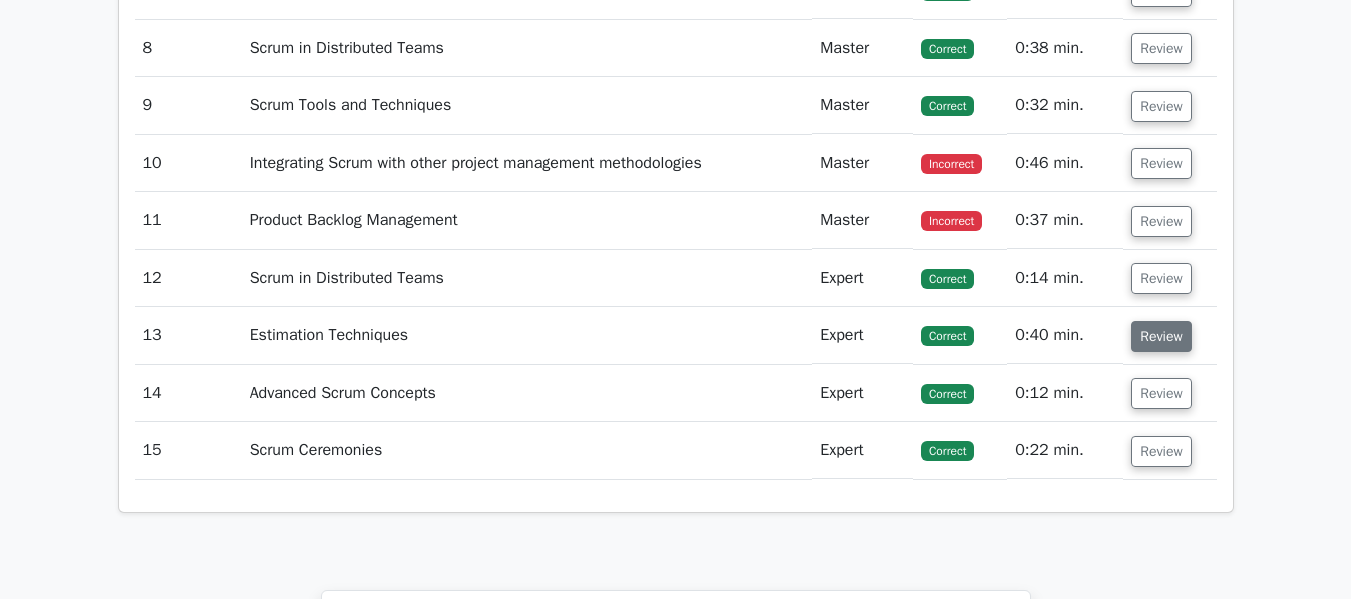 click on "Review" at bounding box center [1161, 336] 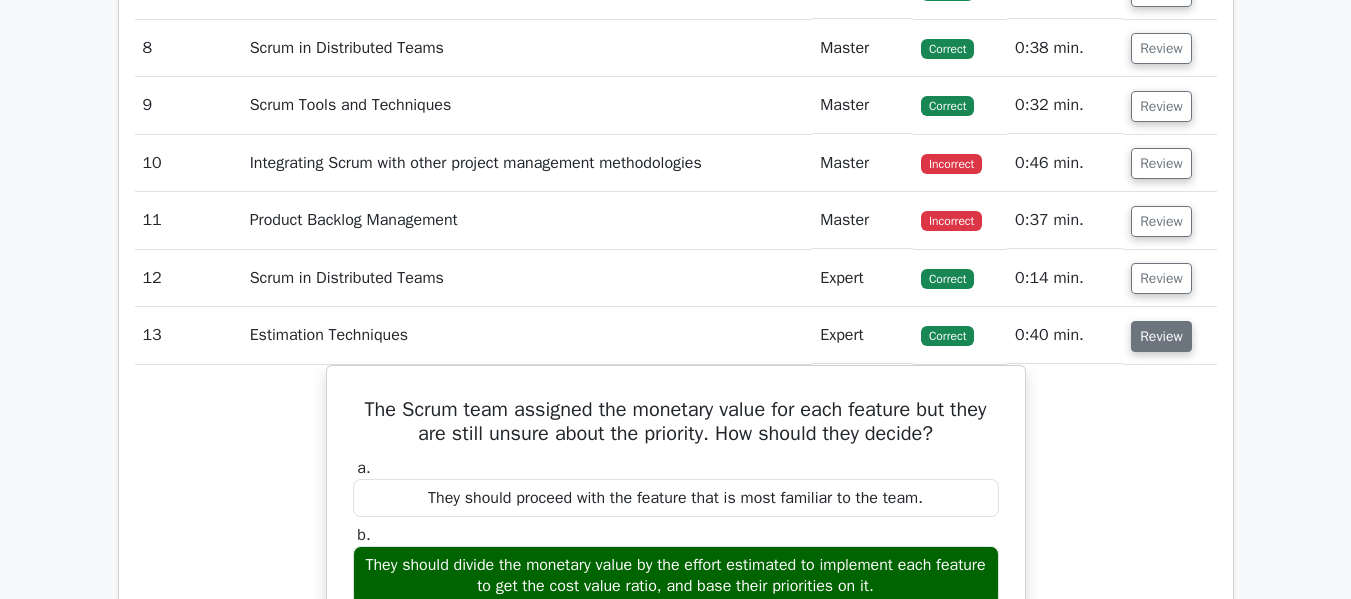 click on "Review" at bounding box center (1161, 336) 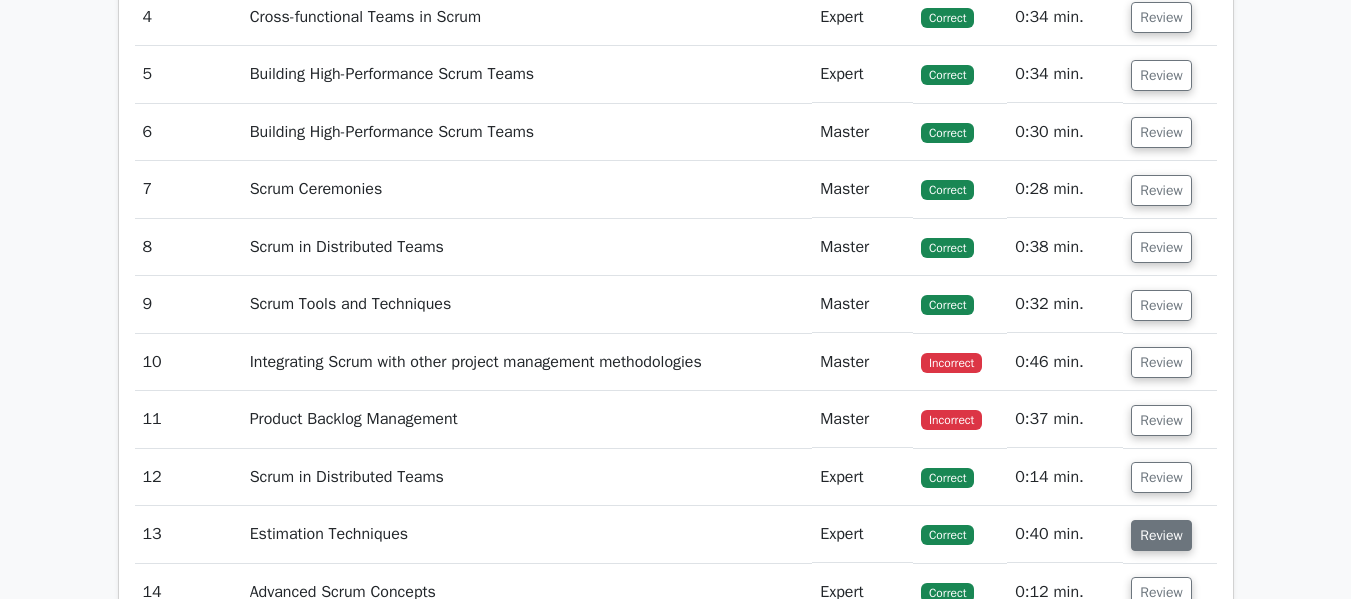 scroll, scrollTop: 2000, scrollLeft: 0, axis: vertical 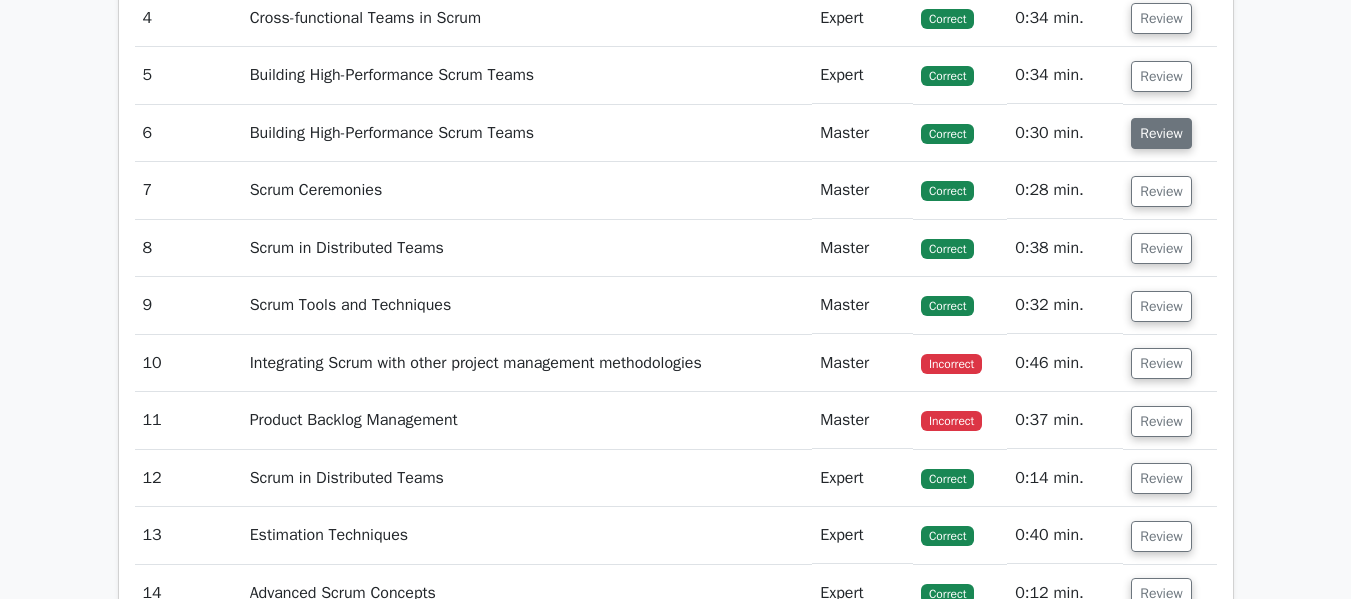 click on "Review" at bounding box center [1161, 133] 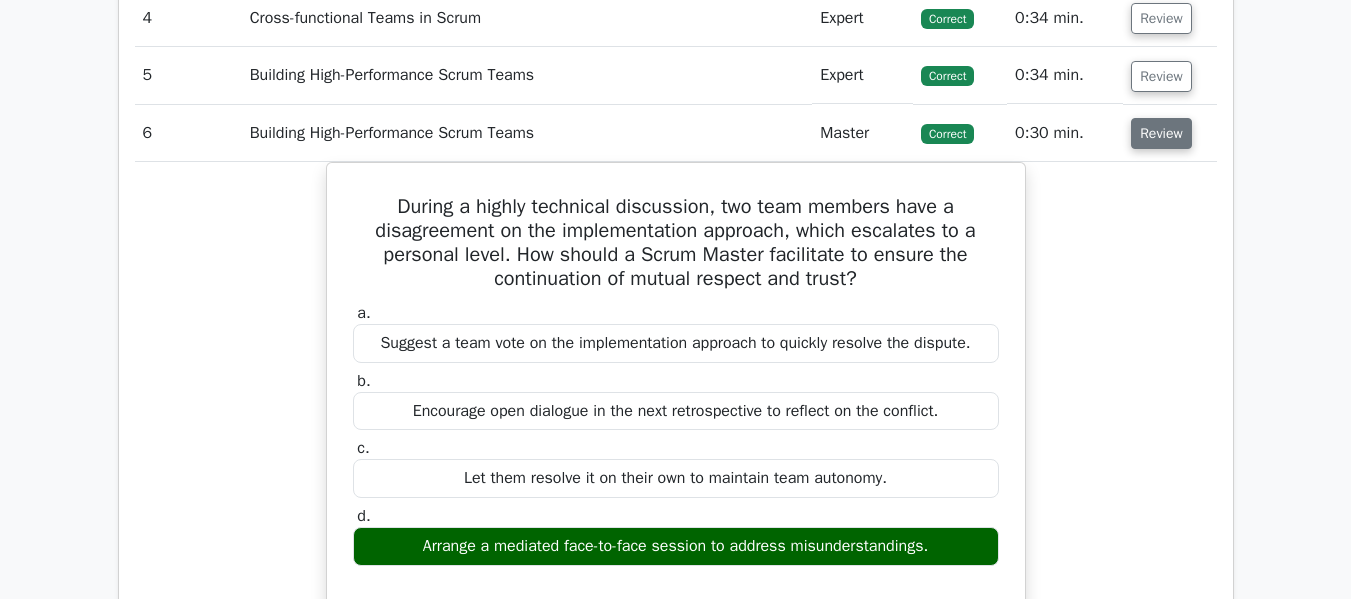 click on "Review" at bounding box center (1161, 133) 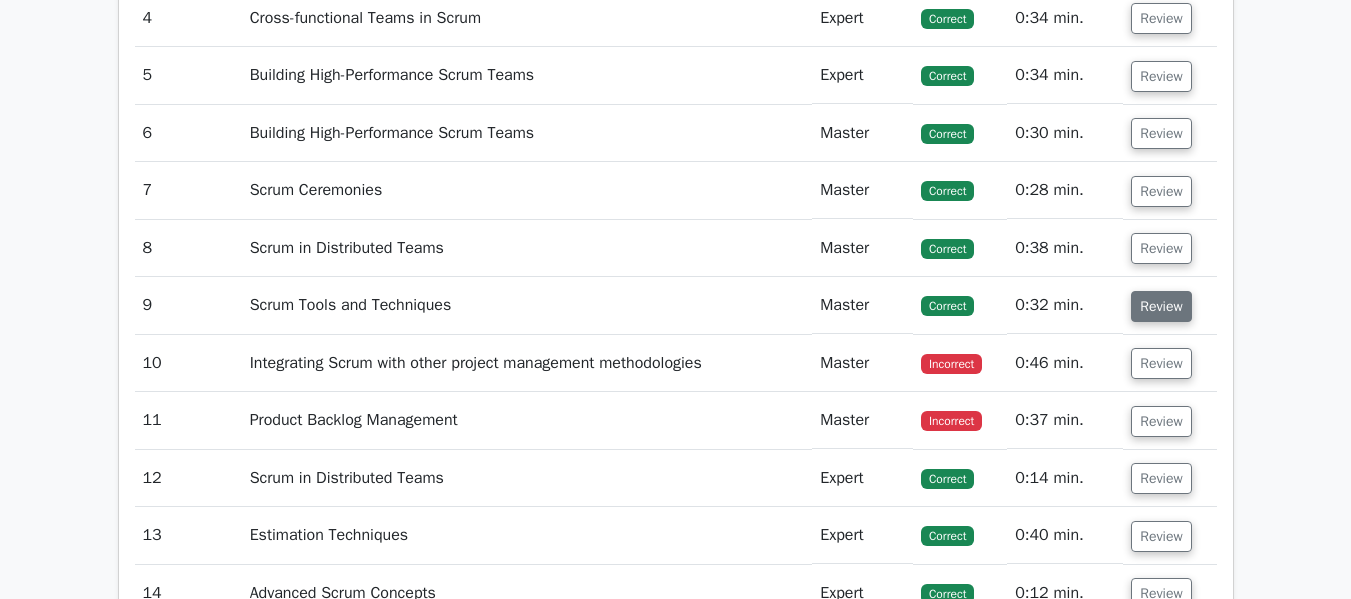 click on "Review" at bounding box center [1161, 306] 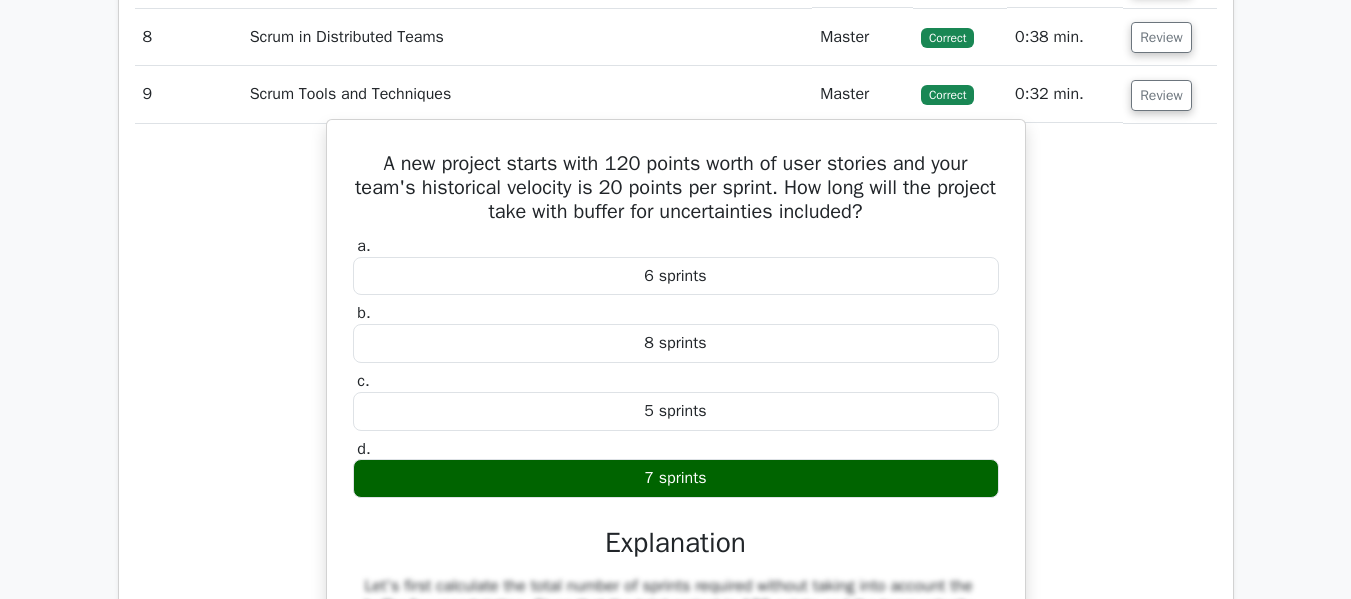 scroll, scrollTop: 2200, scrollLeft: 0, axis: vertical 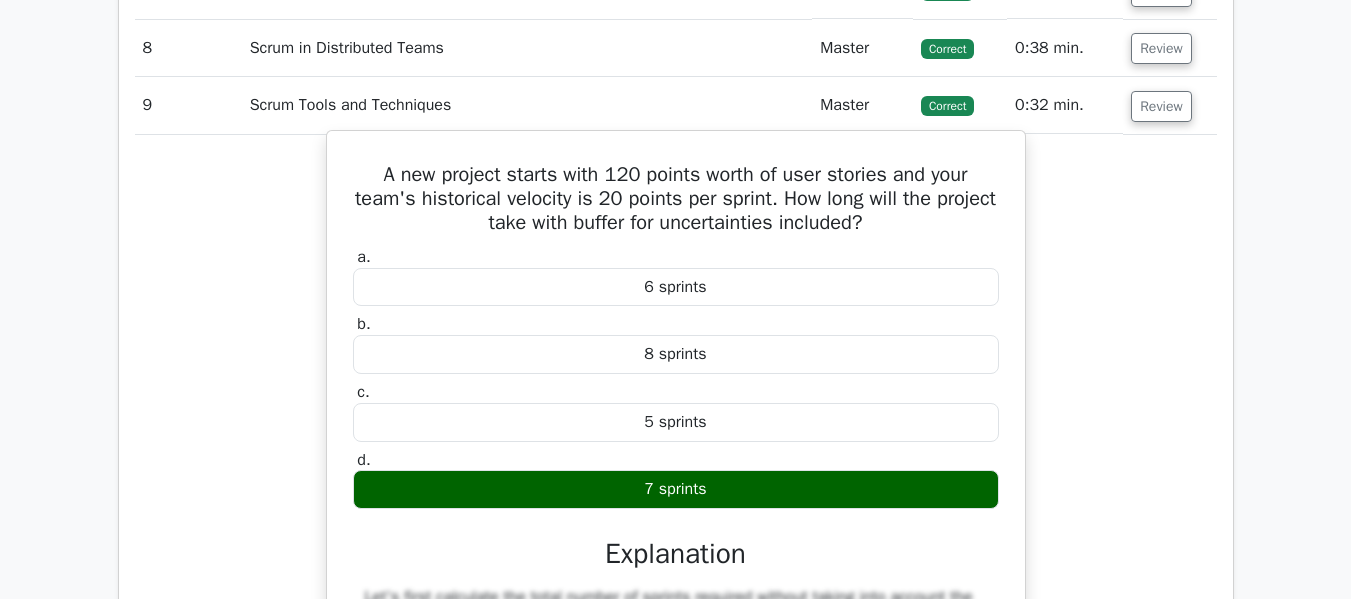 click on "A new project starts with 120 points worth of user stories and your team's historical velocity is 20 points per sprint. How long will the project take with buffer for uncertainties included?" at bounding box center [676, 199] 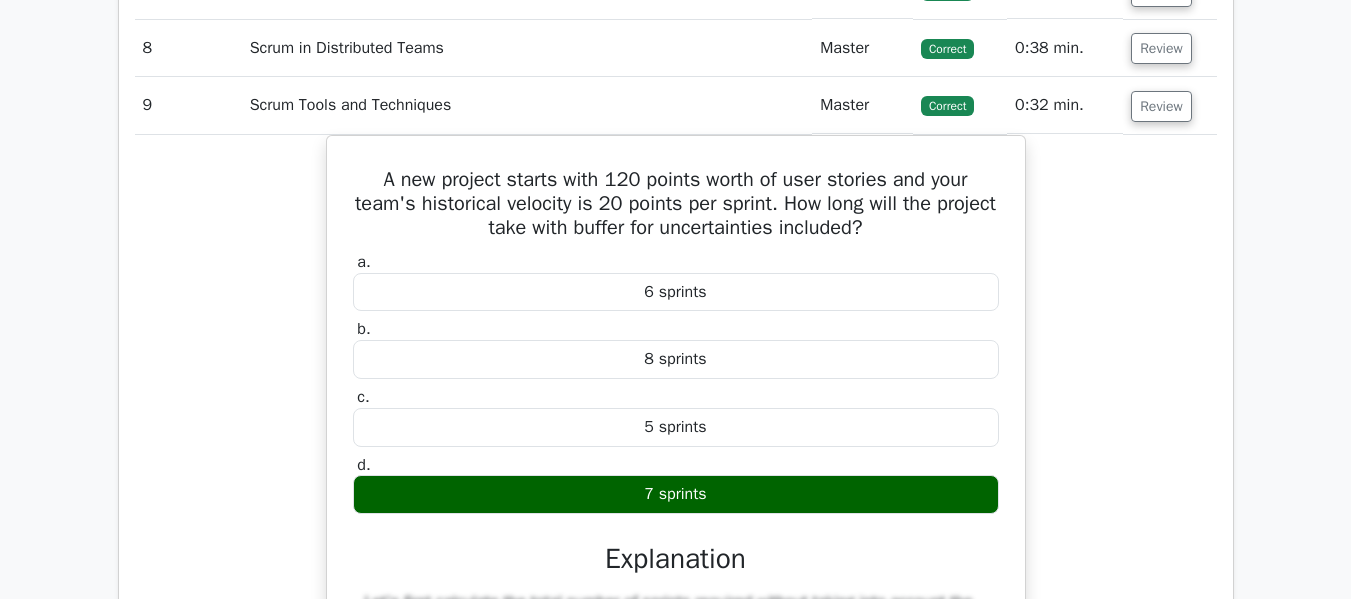 click on "A new project starts with 120 points worth of user stories and your team's historical velocity is 20 points per sprint. How long will the project take with buffer for uncertainties included?
a.
6 sprints
b." at bounding box center [676, 528] 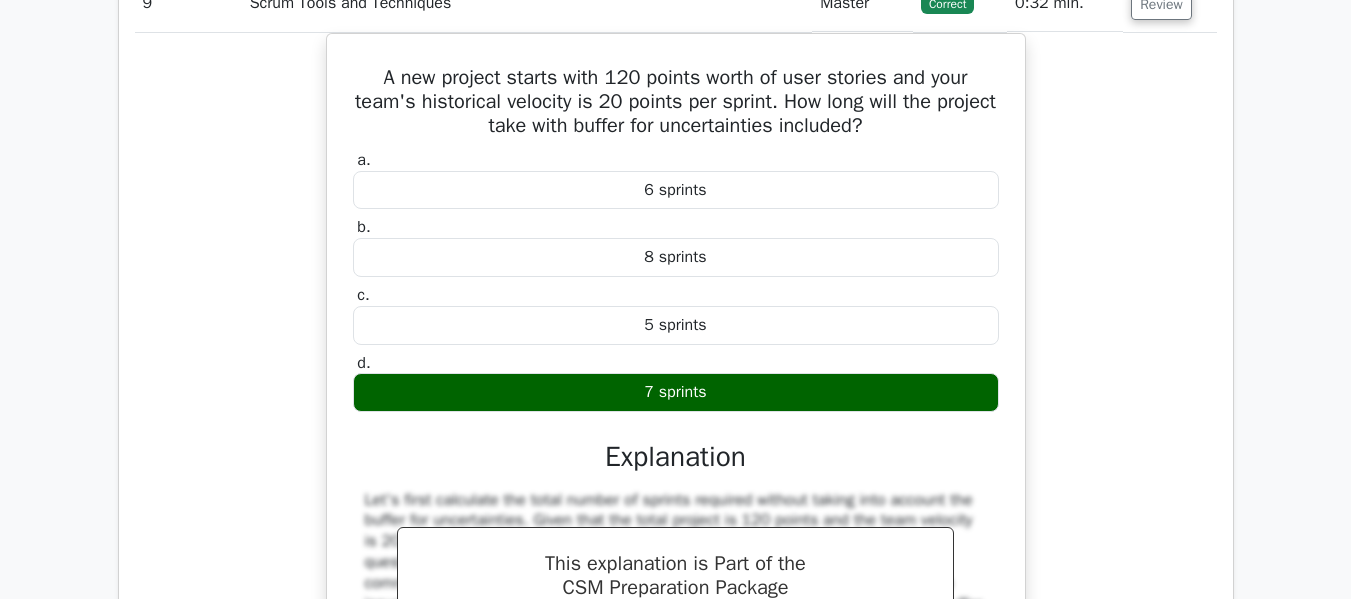 scroll, scrollTop: 2300, scrollLeft: 0, axis: vertical 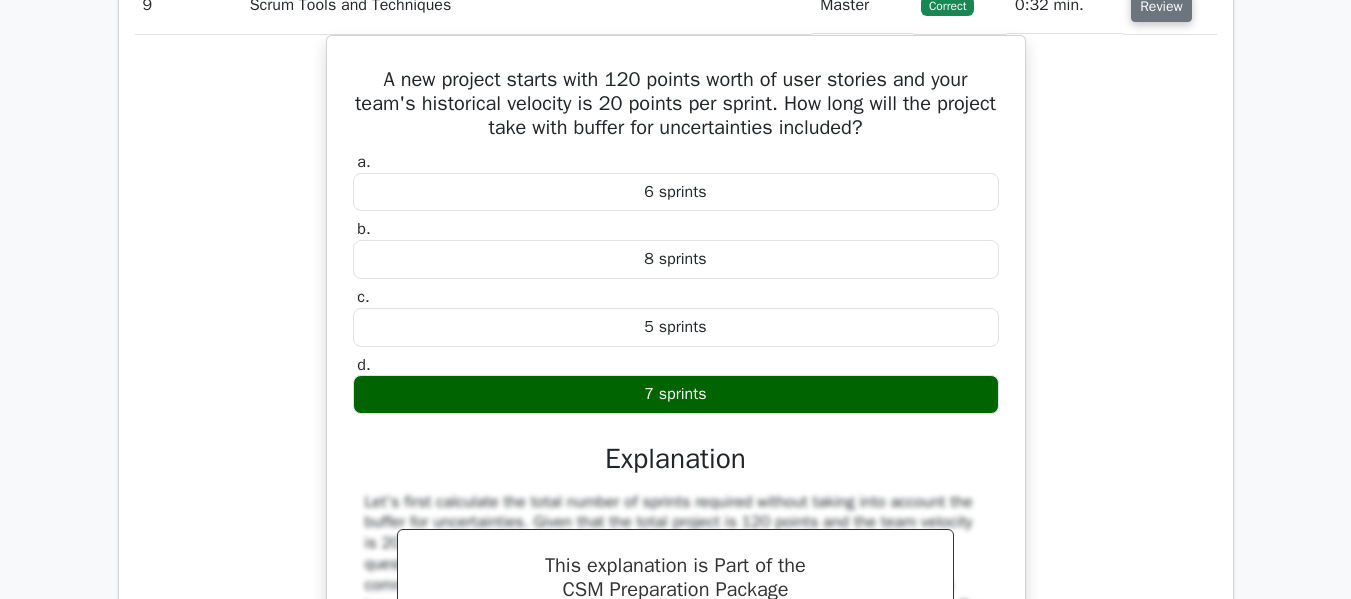 click on "Review" at bounding box center [1161, 6] 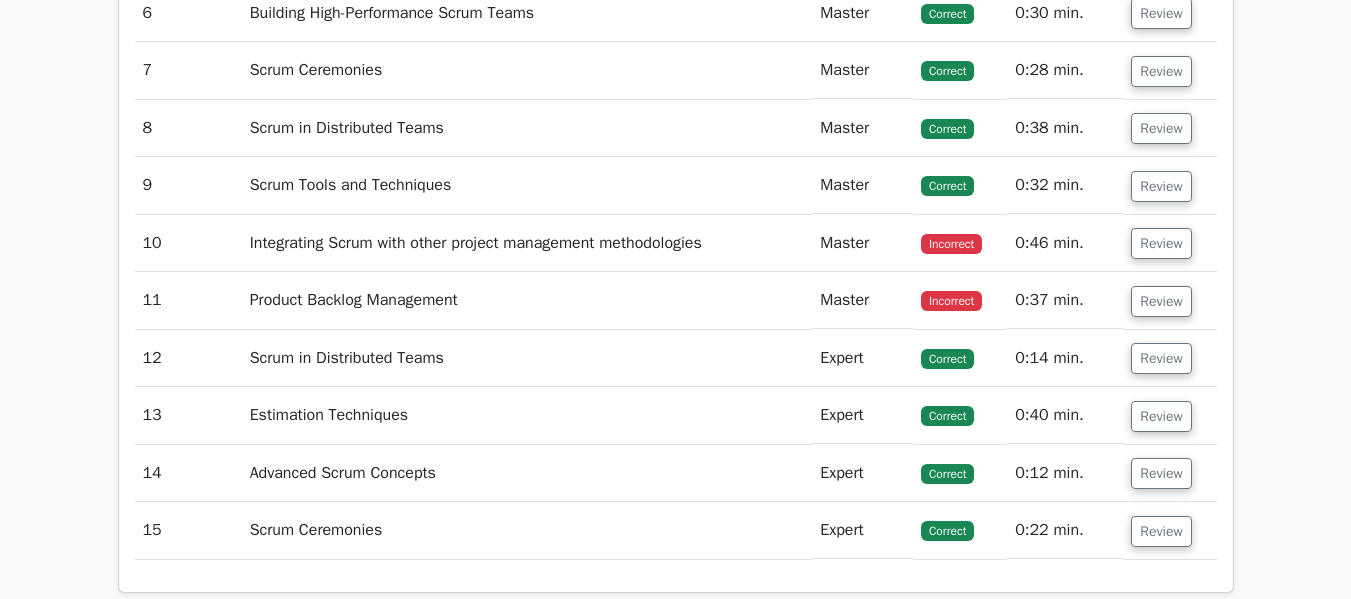scroll, scrollTop: 2241, scrollLeft: 0, axis: vertical 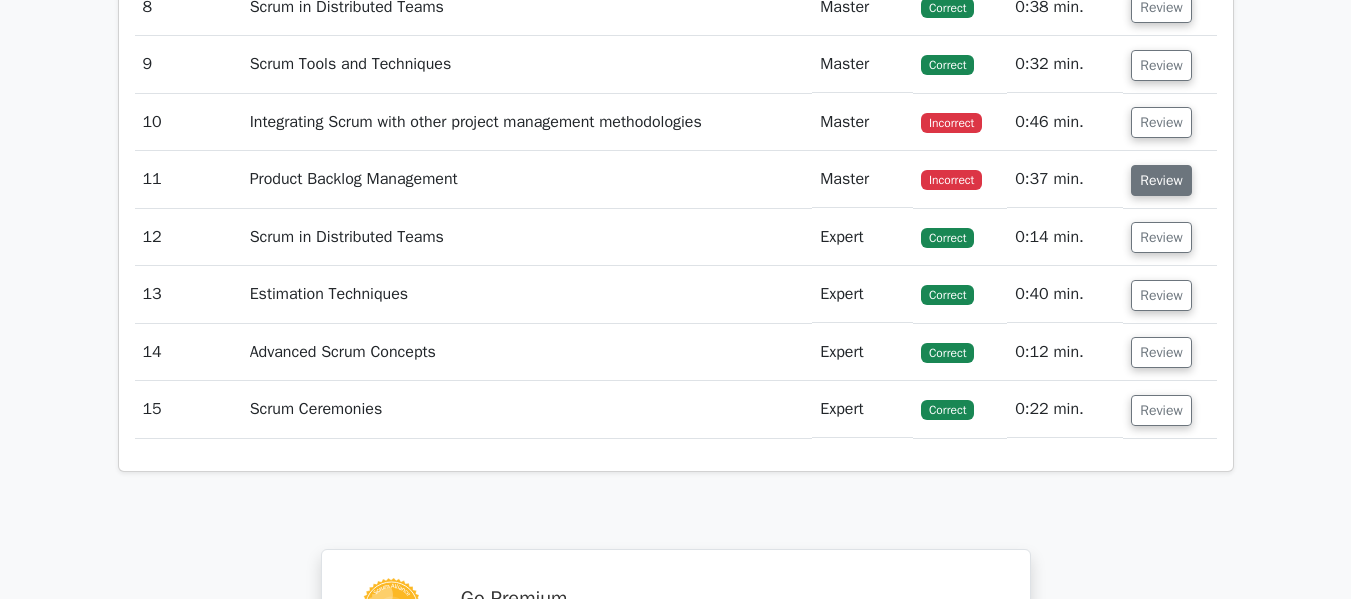 click on "Review" at bounding box center [1161, 180] 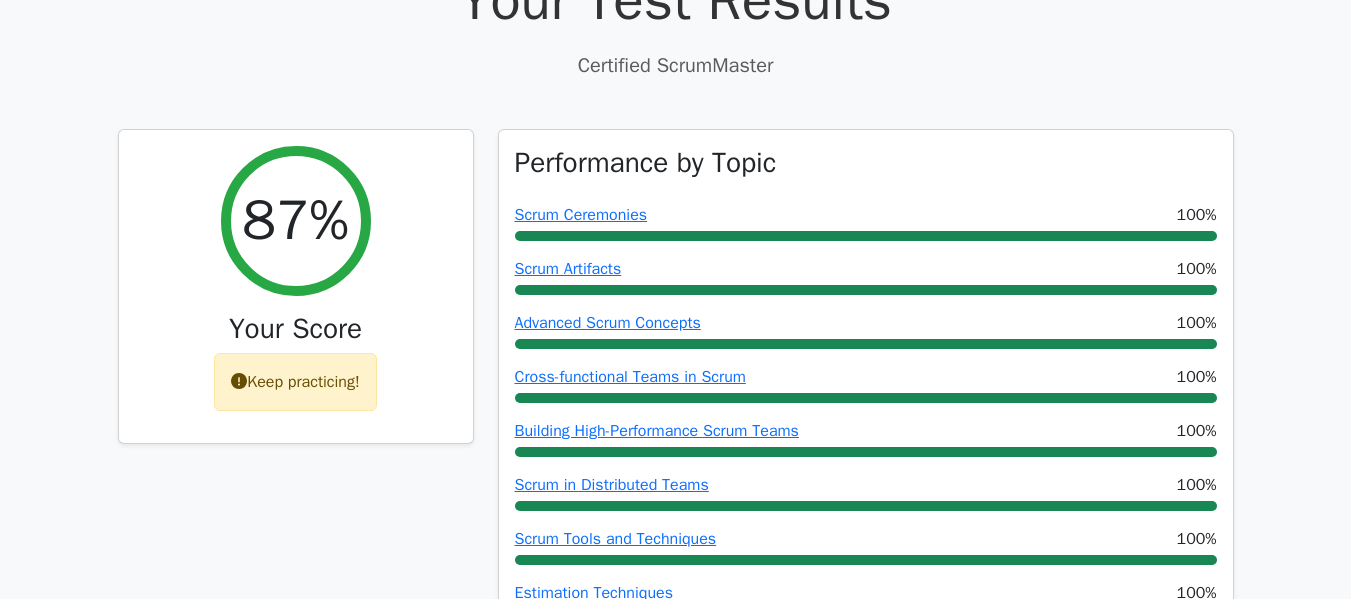 scroll, scrollTop: 0, scrollLeft: 0, axis: both 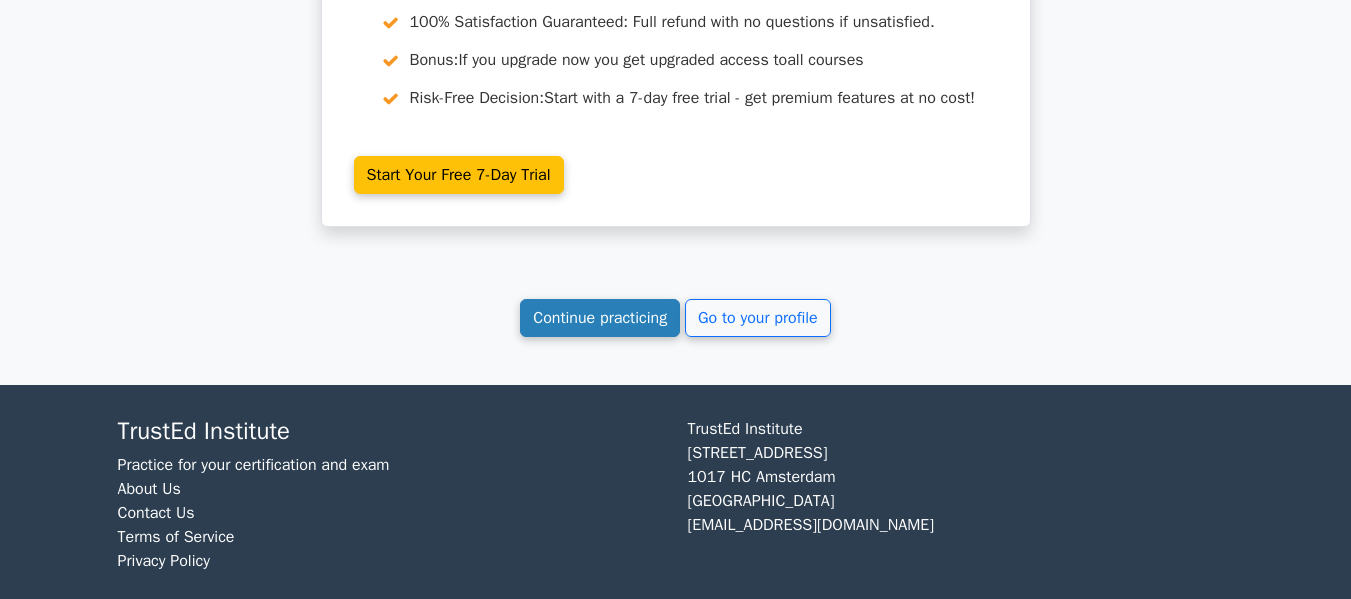 click on "Continue practicing" at bounding box center (600, 318) 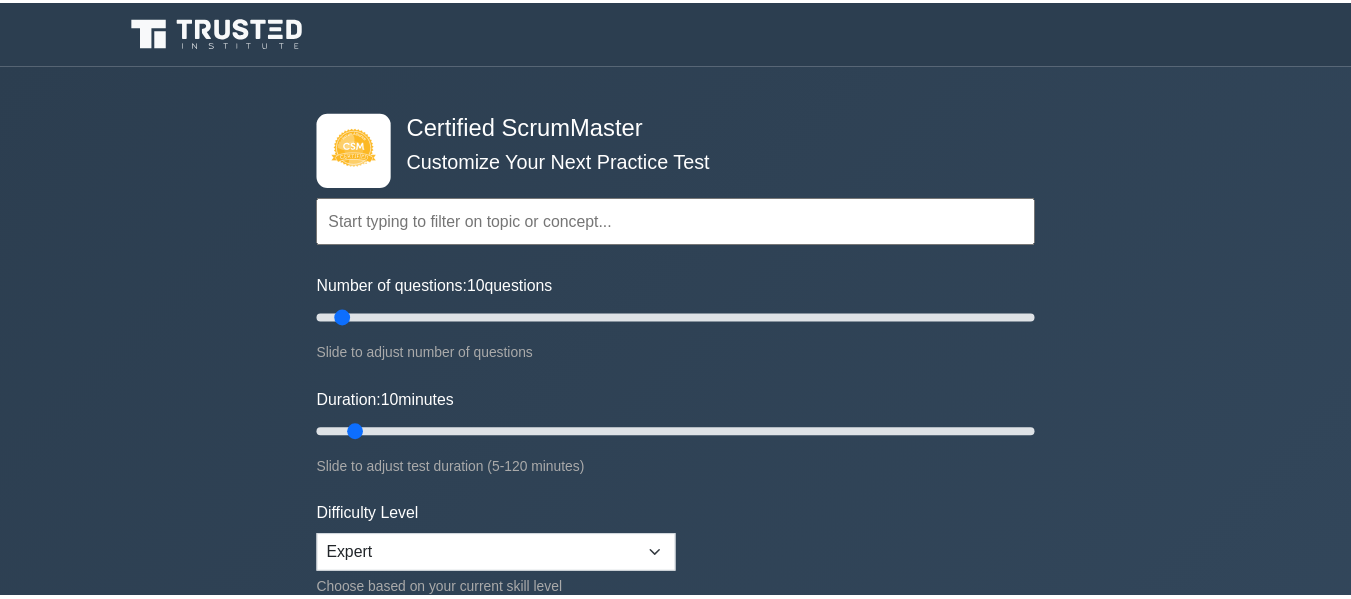 scroll, scrollTop: 0, scrollLeft: 0, axis: both 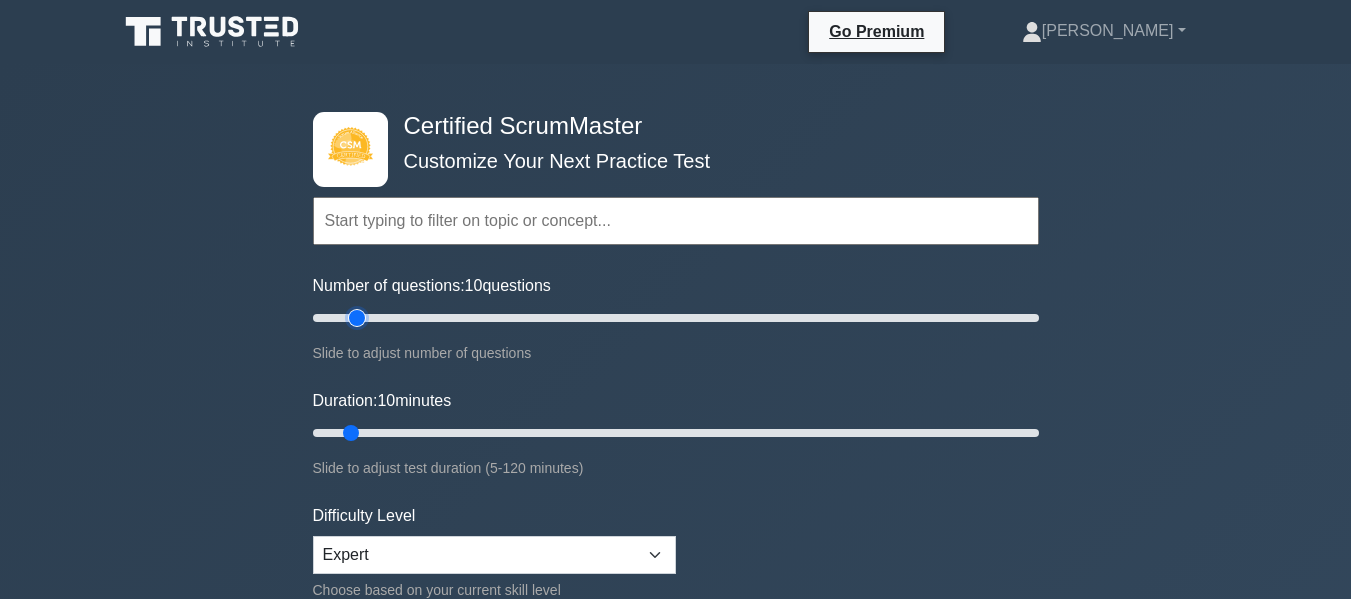 type on "15" 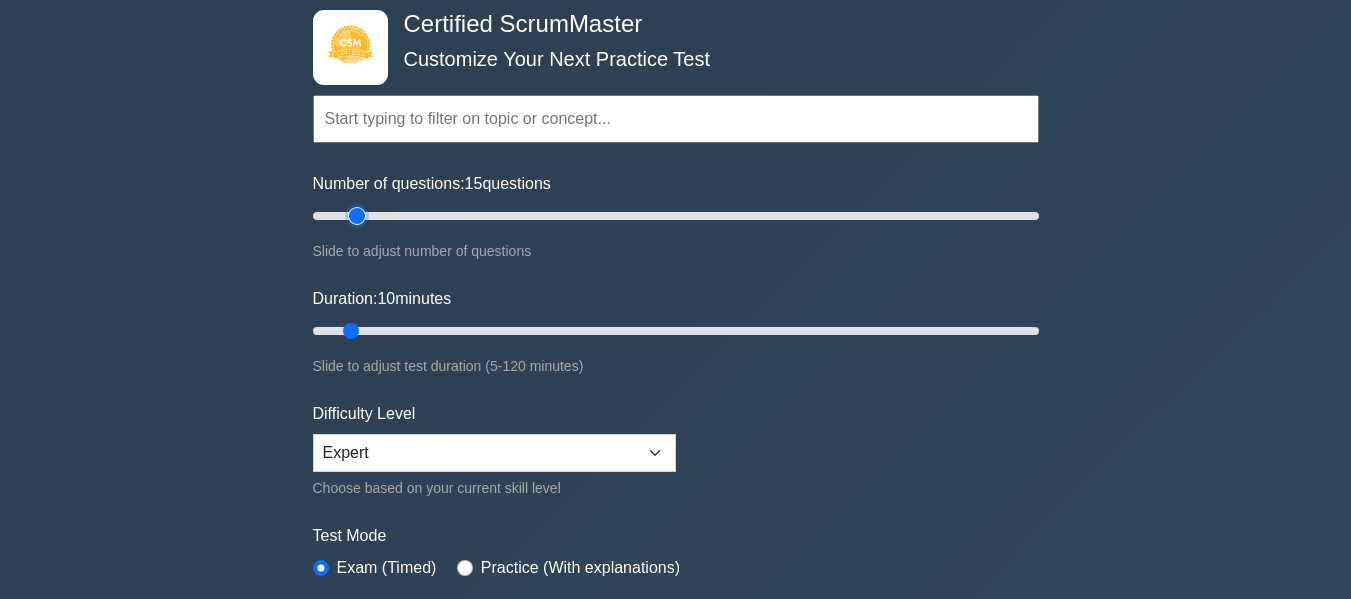 scroll, scrollTop: 300, scrollLeft: 0, axis: vertical 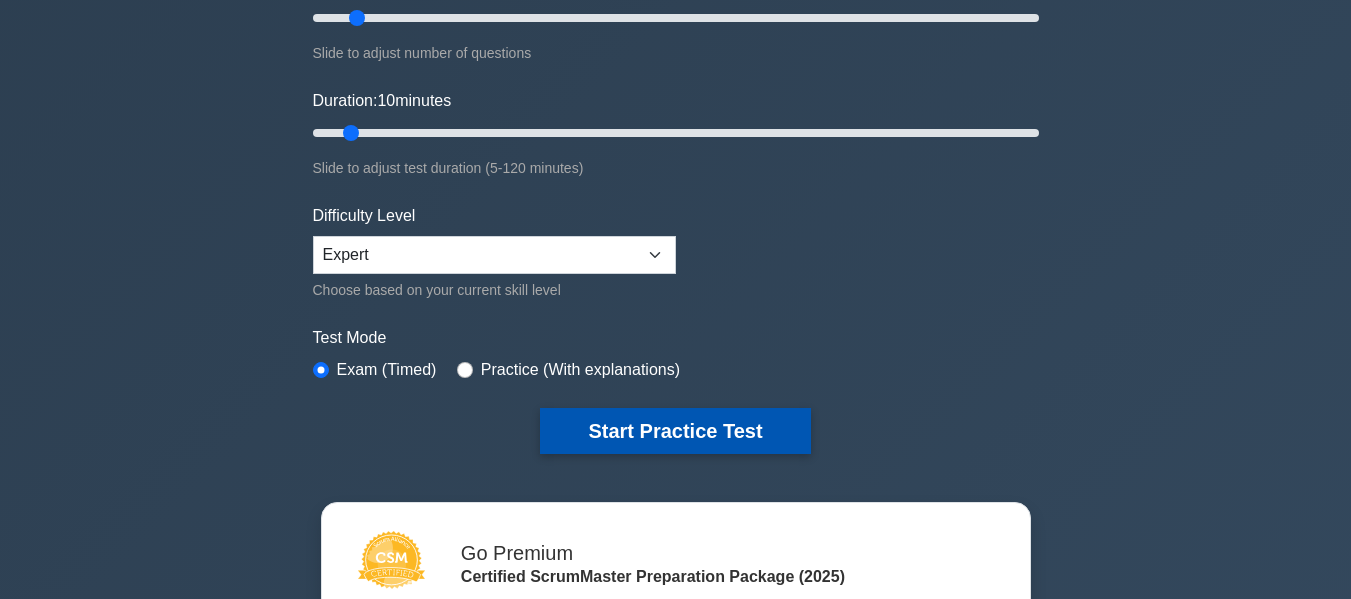 click on "Start Practice Test" at bounding box center [675, 431] 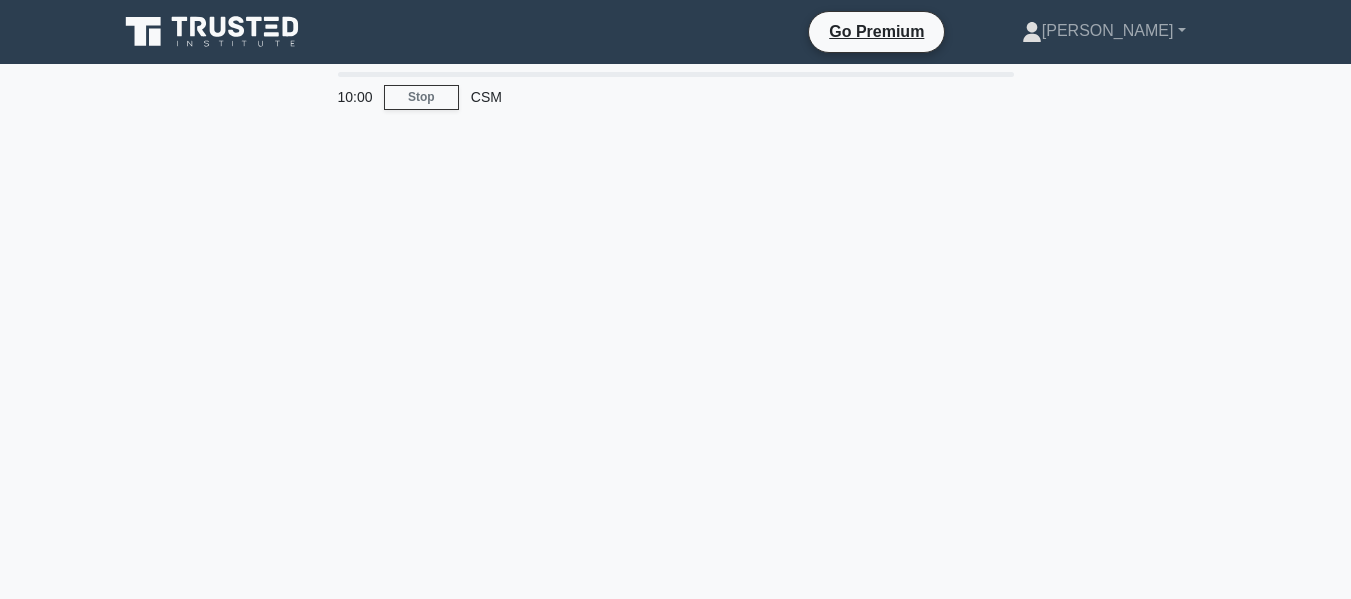 scroll, scrollTop: 0, scrollLeft: 0, axis: both 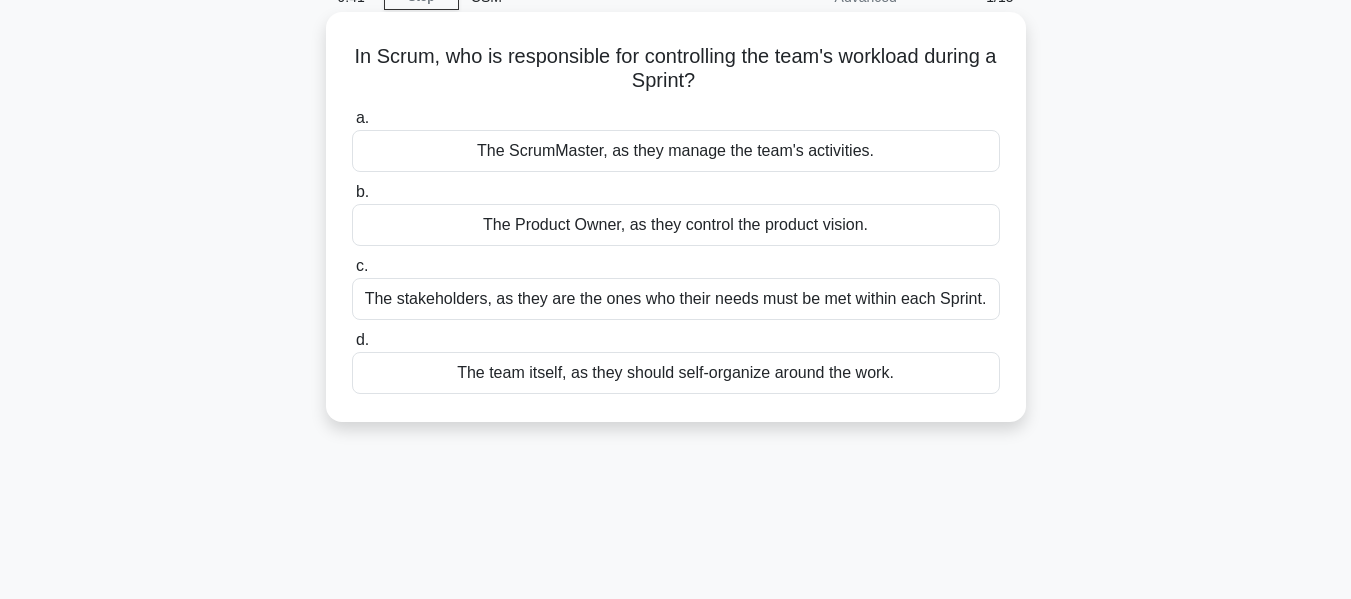 click on "The team itself, as they should self-organize around the work." at bounding box center [676, 373] 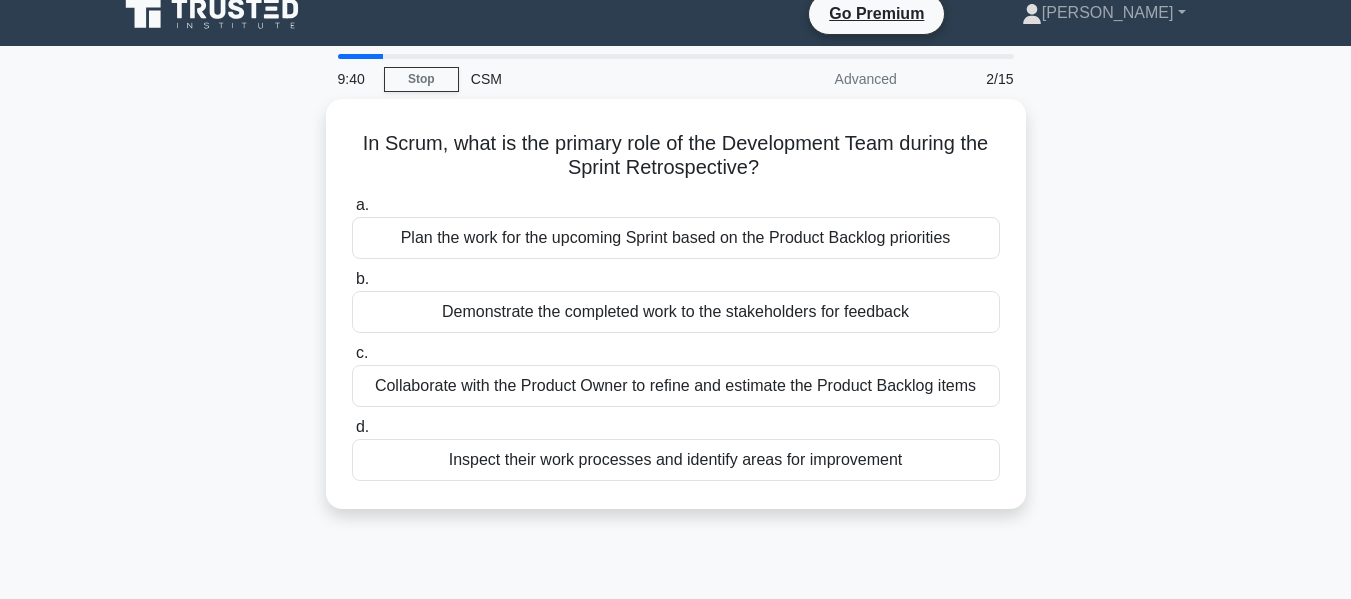 scroll, scrollTop: 0, scrollLeft: 0, axis: both 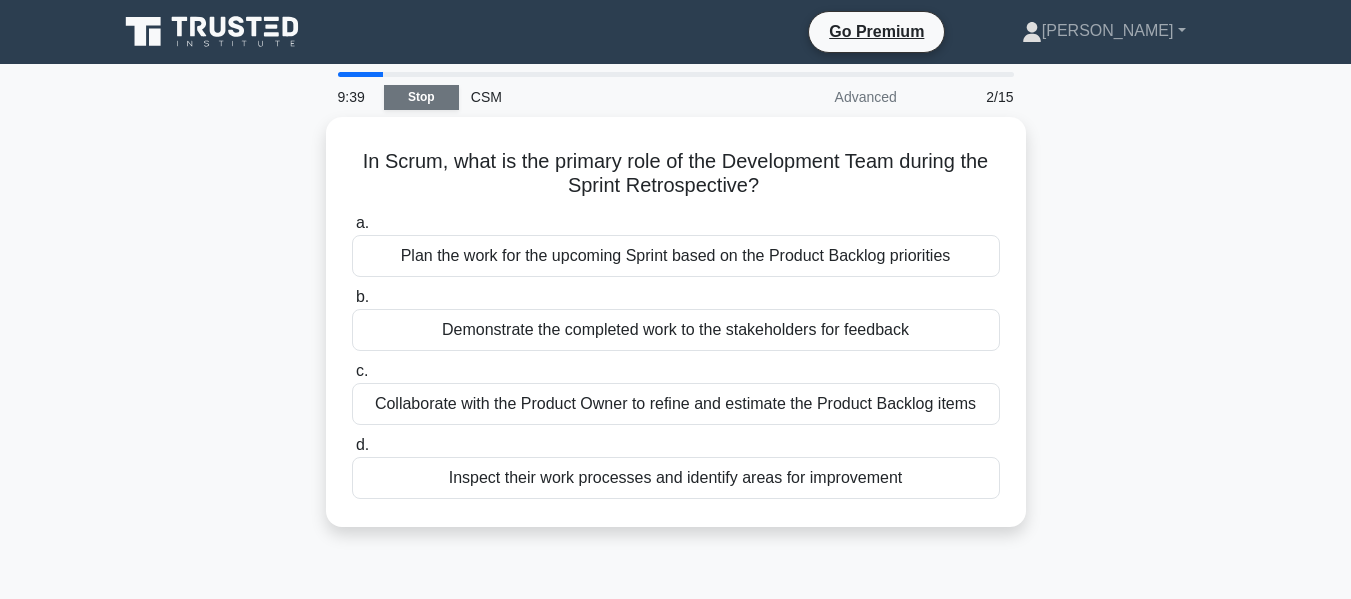 click on "Stop" at bounding box center (421, 97) 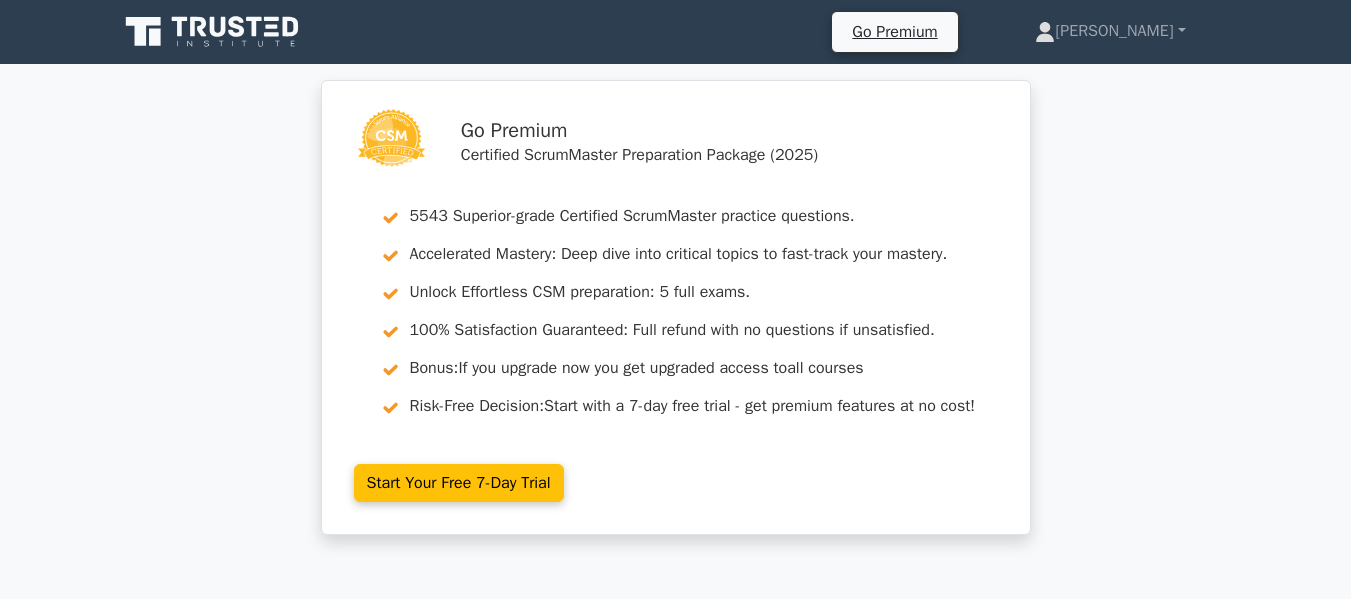scroll, scrollTop: 0, scrollLeft: 0, axis: both 